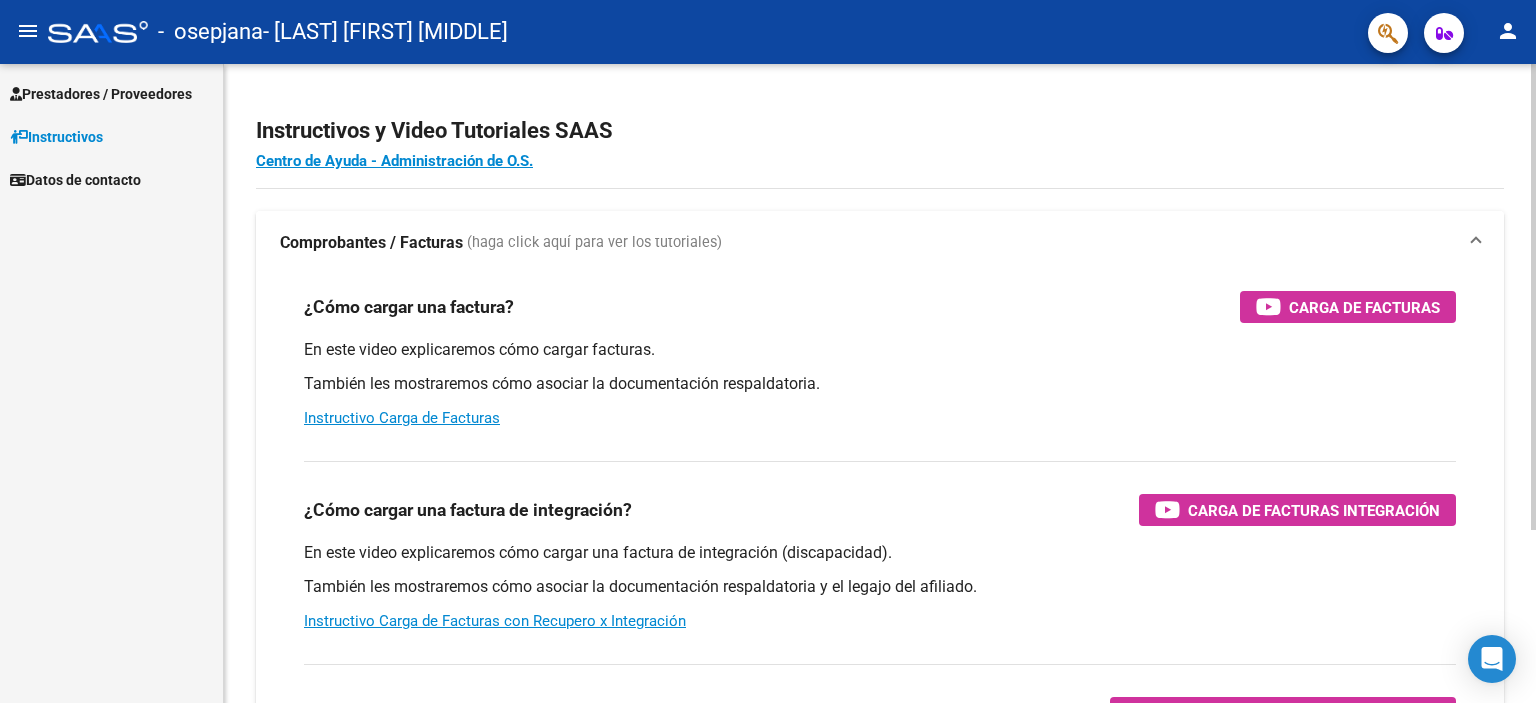 scroll, scrollTop: 0, scrollLeft: 0, axis: both 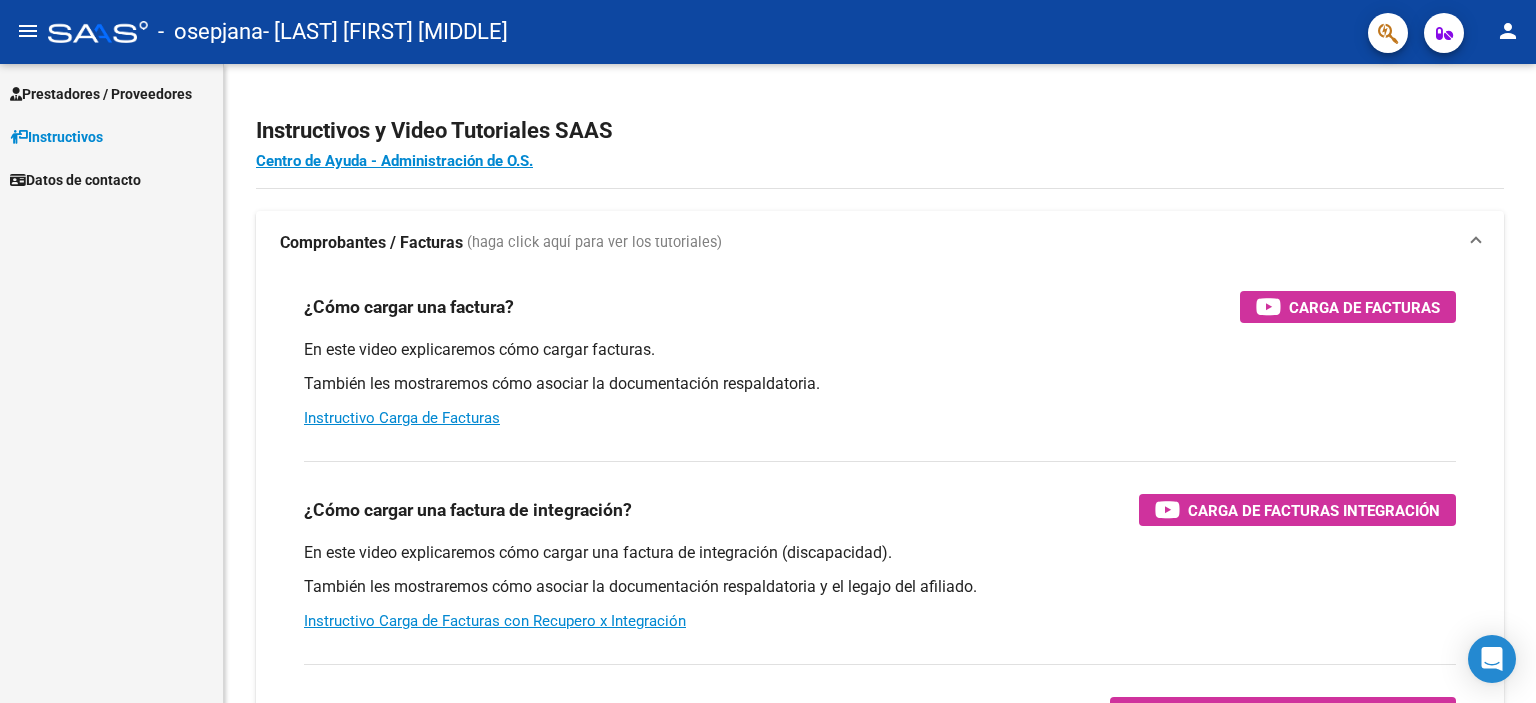click on "Prestadores / Proveedores" at bounding box center (101, 94) 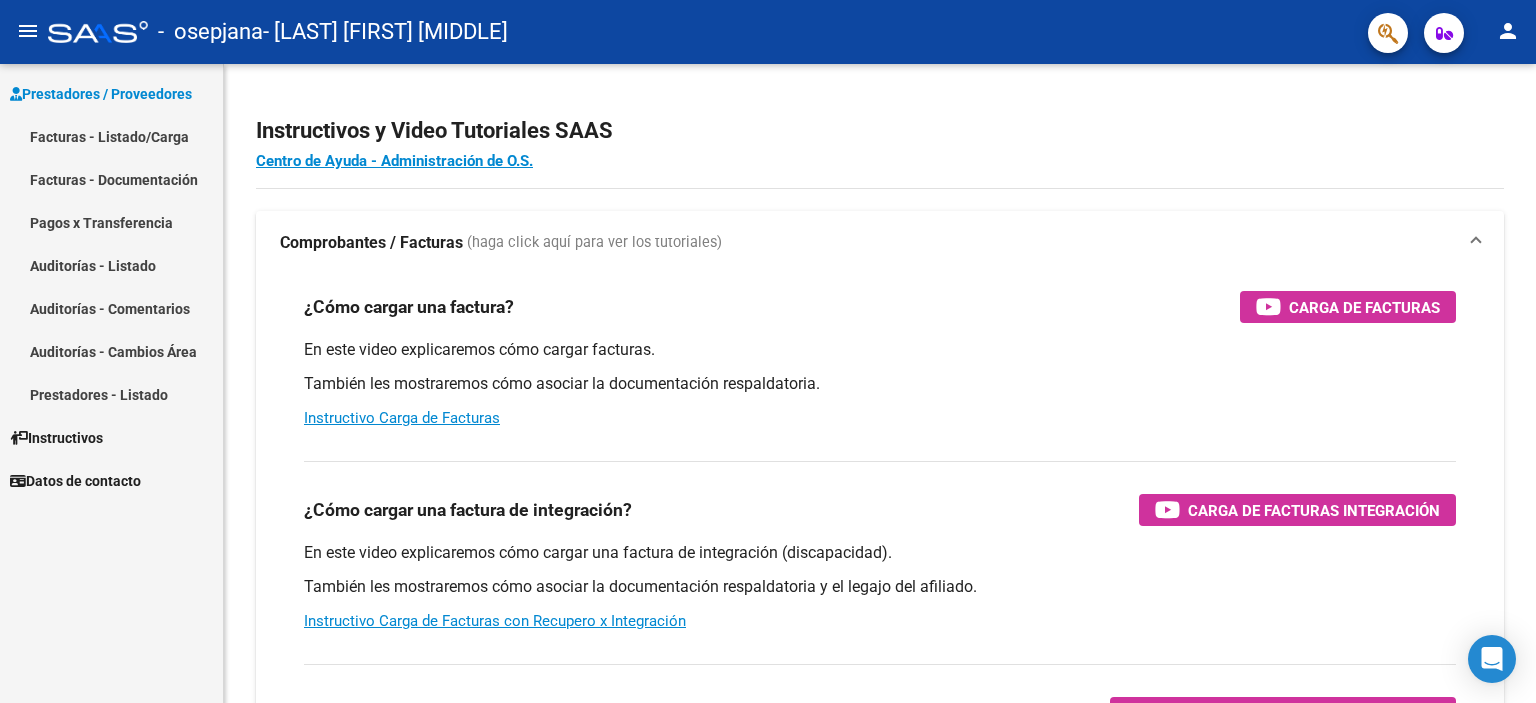 click on "Facturas - Listado/Carga" at bounding box center [111, 136] 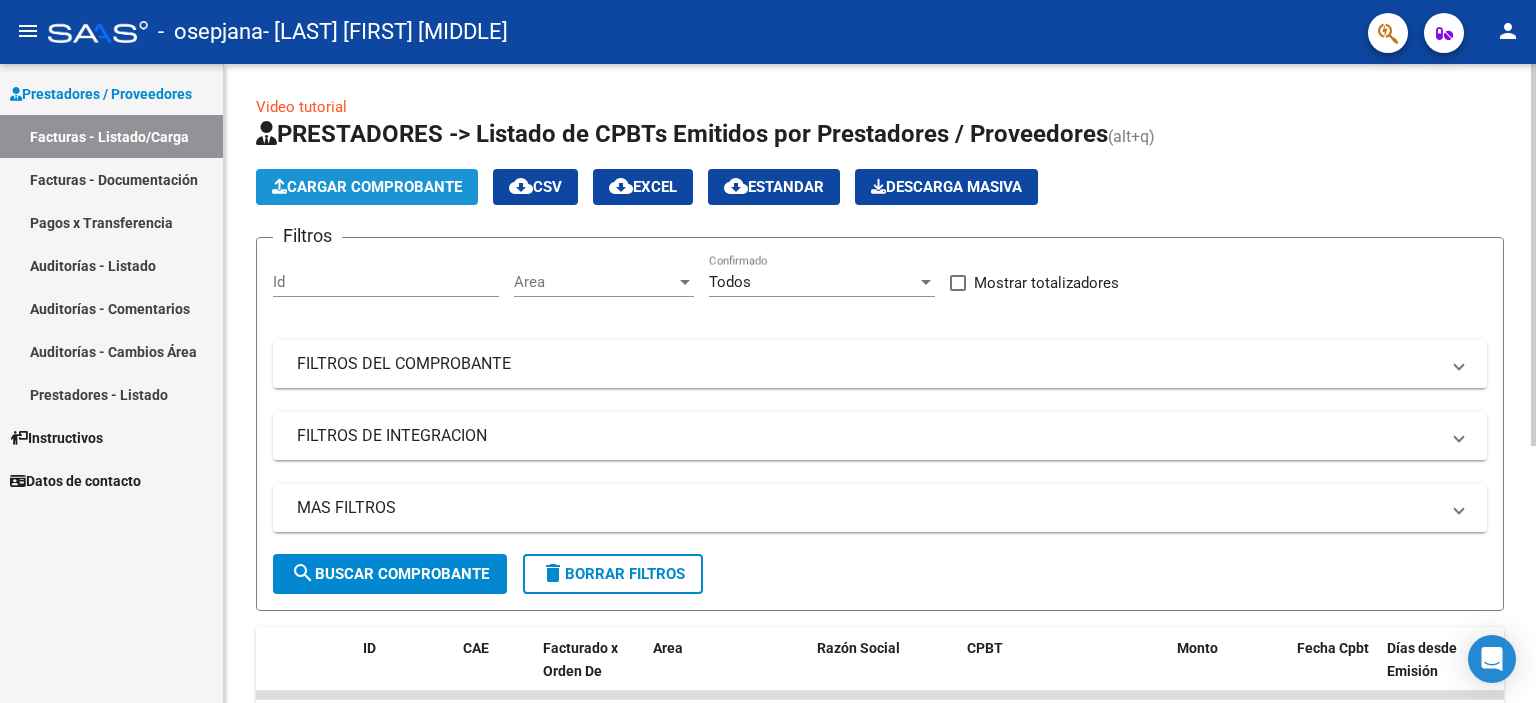 click on "Cargar Comprobante" 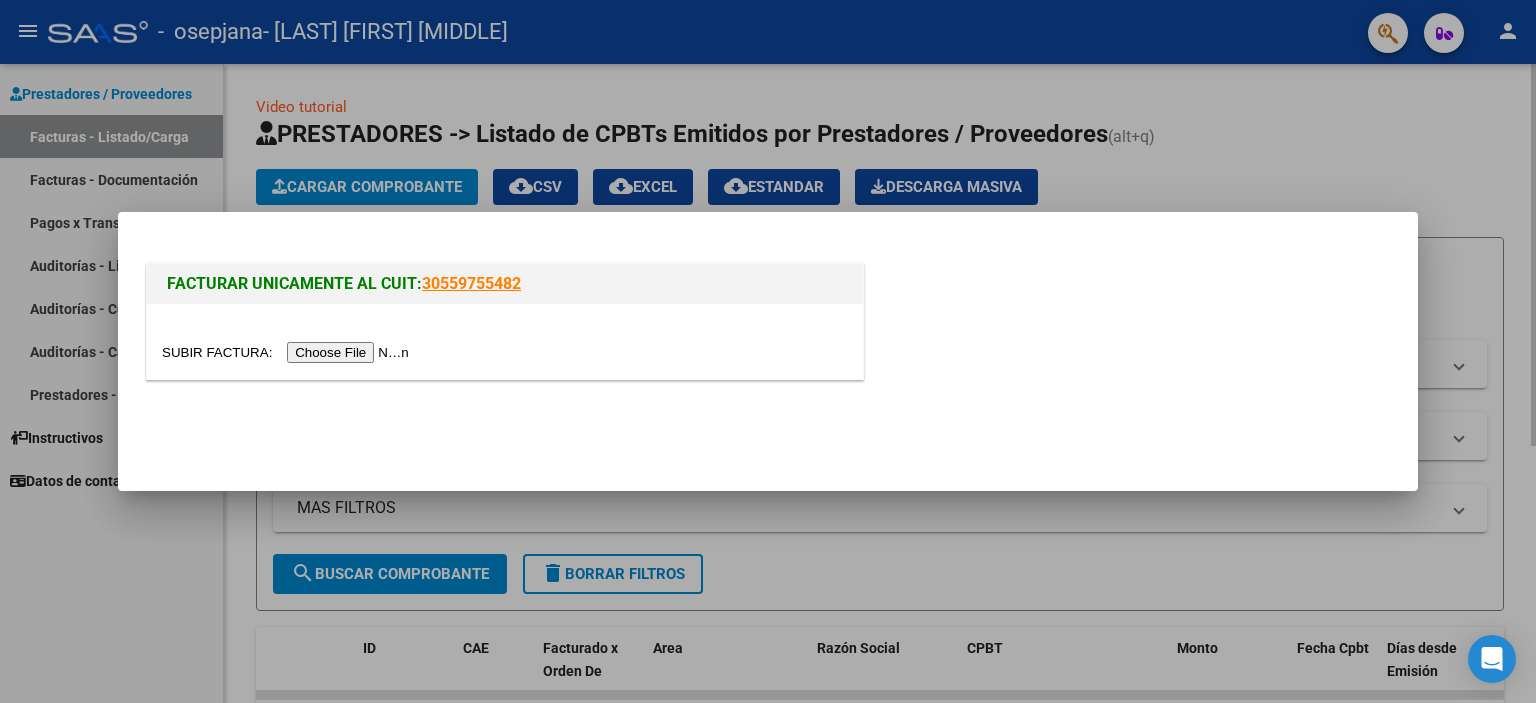 click at bounding box center [768, 351] 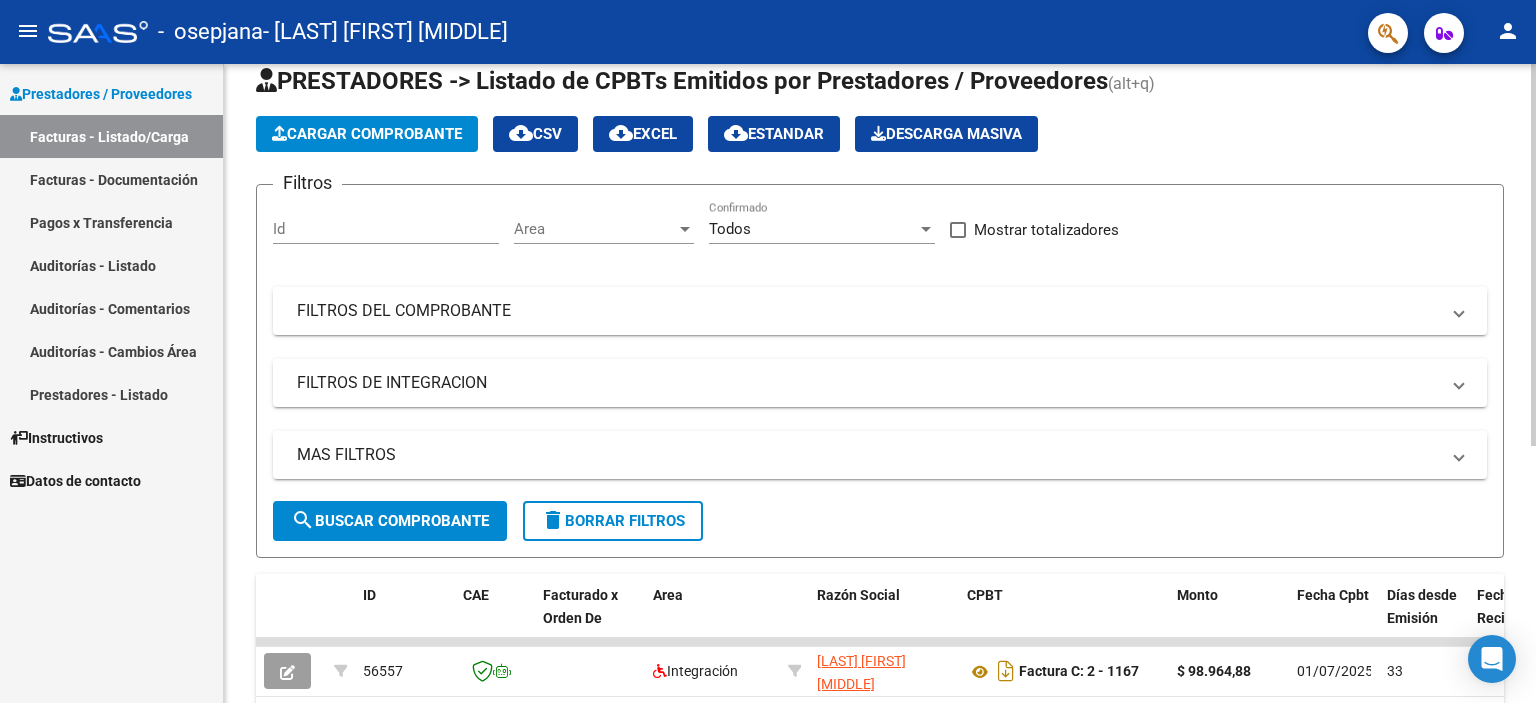 scroll, scrollTop: 0, scrollLeft: 0, axis: both 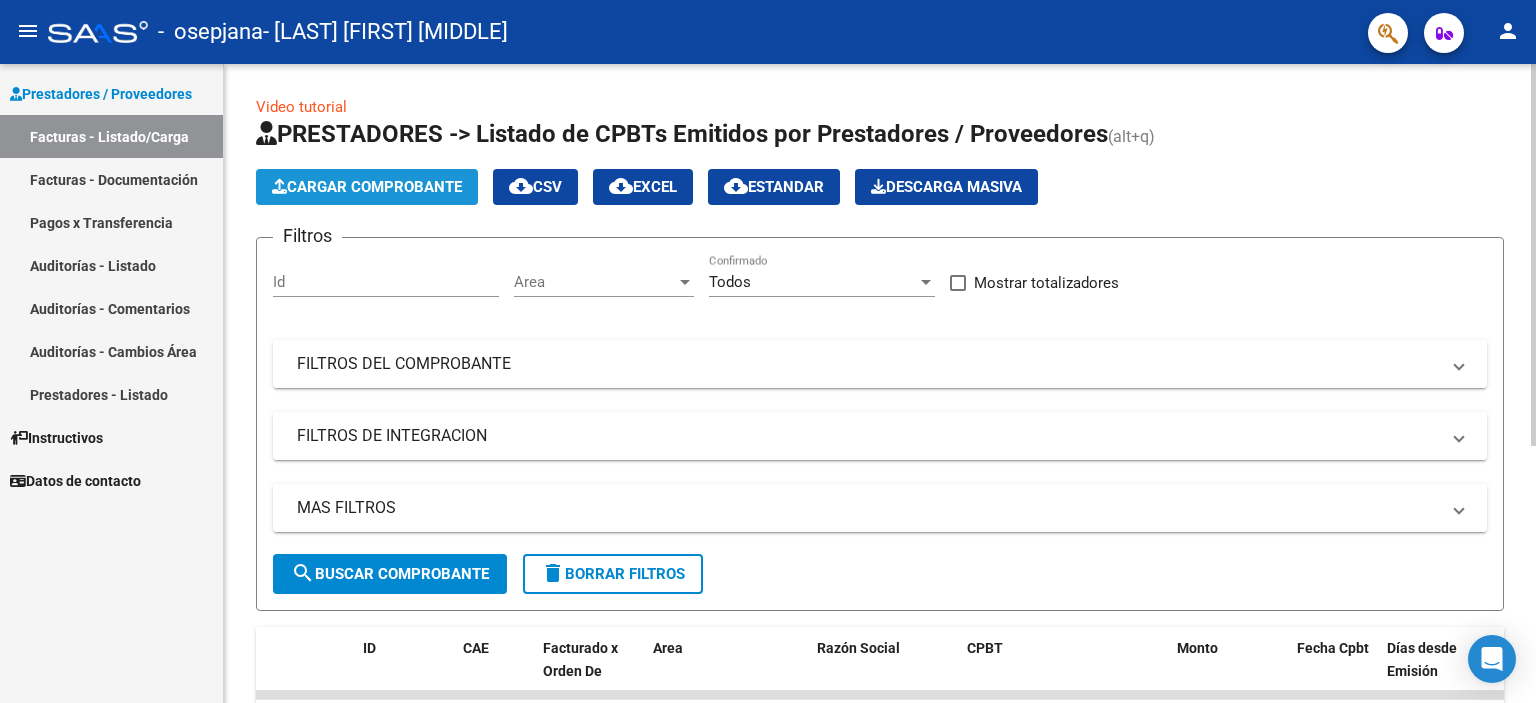 click on "Cargar Comprobante" 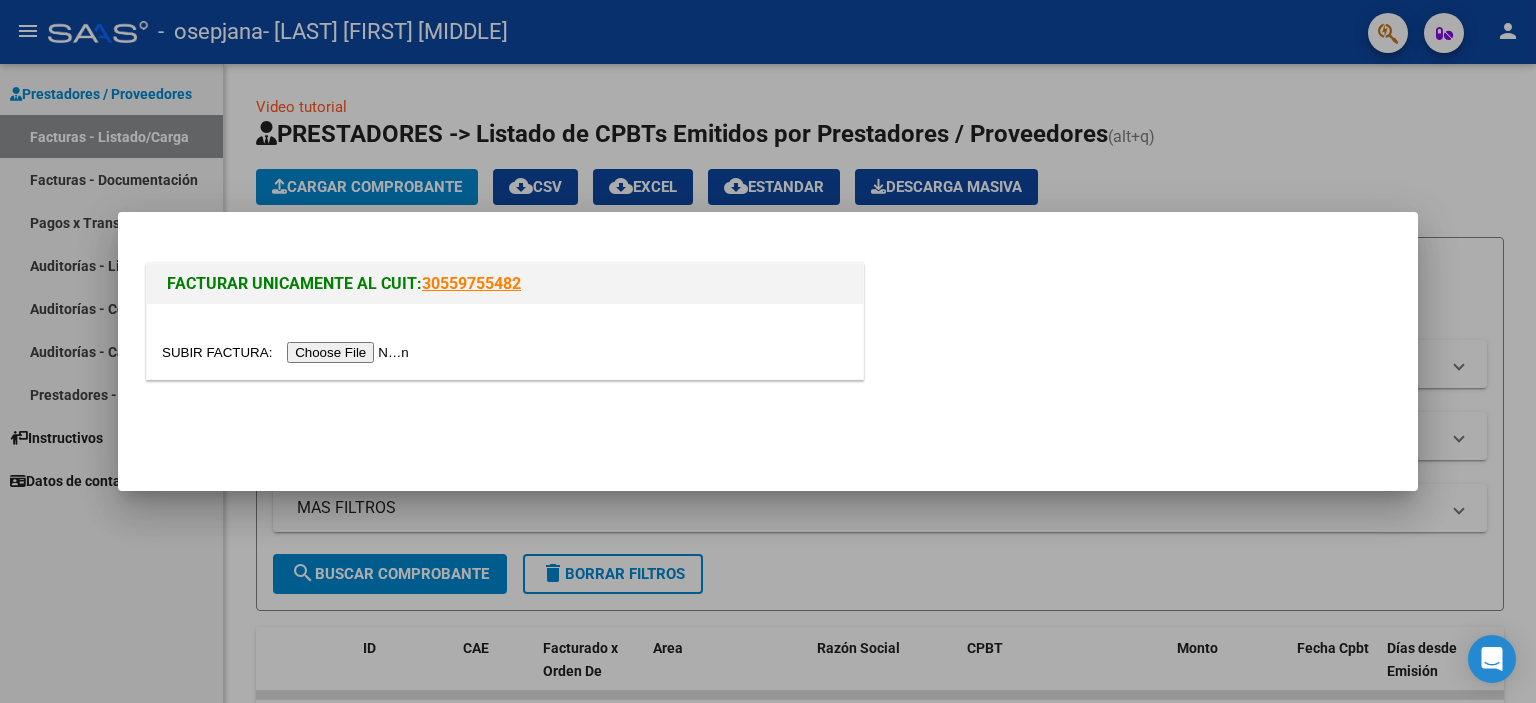 click at bounding box center (288, 352) 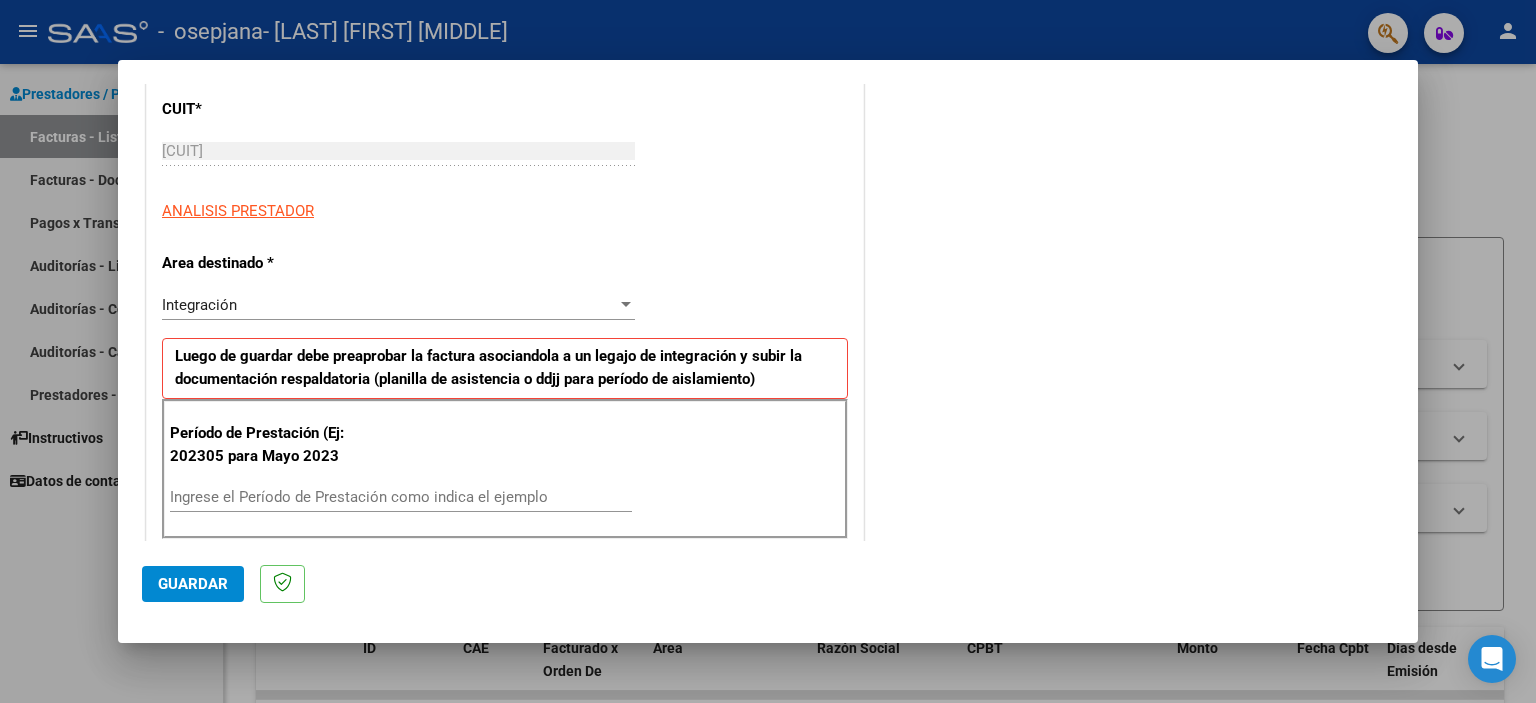 scroll, scrollTop: 400, scrollLeft: 0, axis: vertical 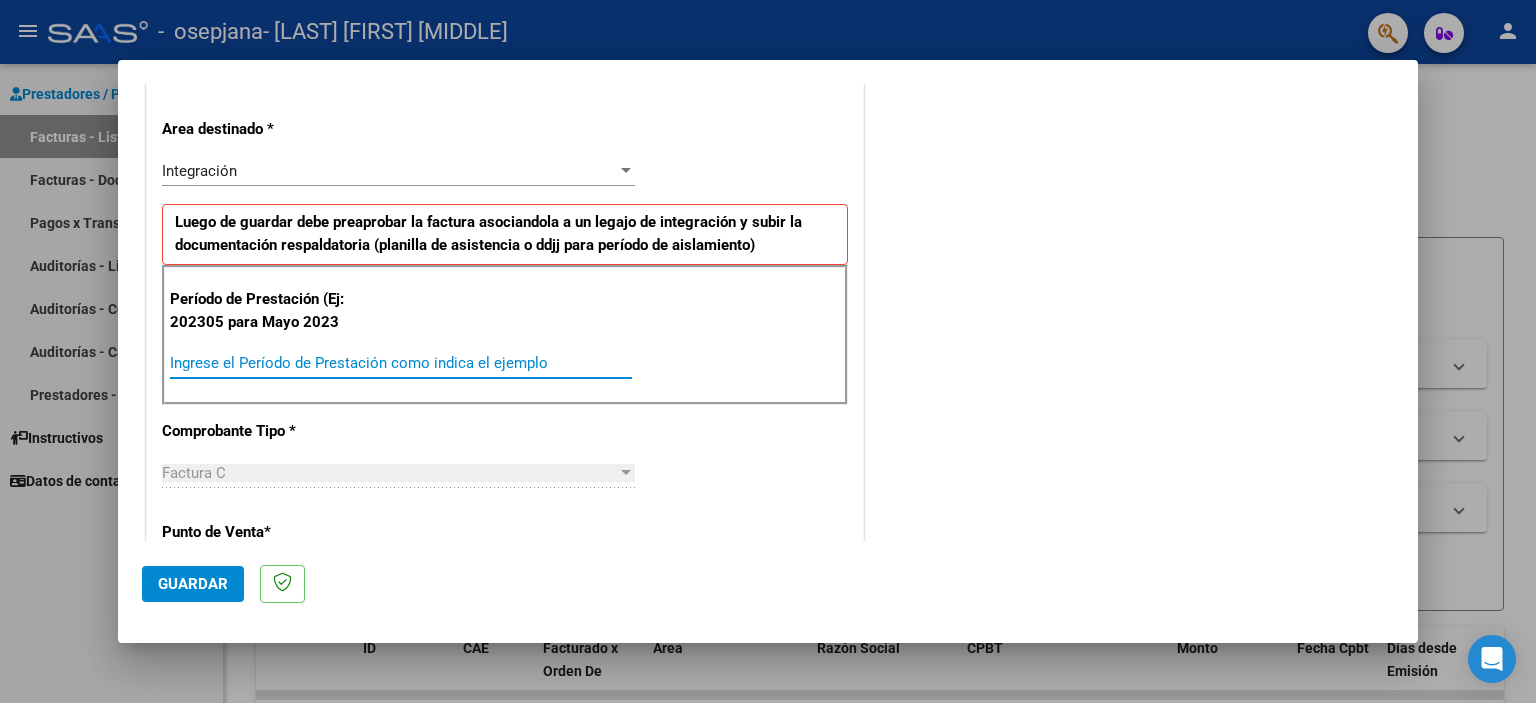 click on "Ingrese el Período de Prestación como indica el ejemplo" at bounding box center [401, 363] 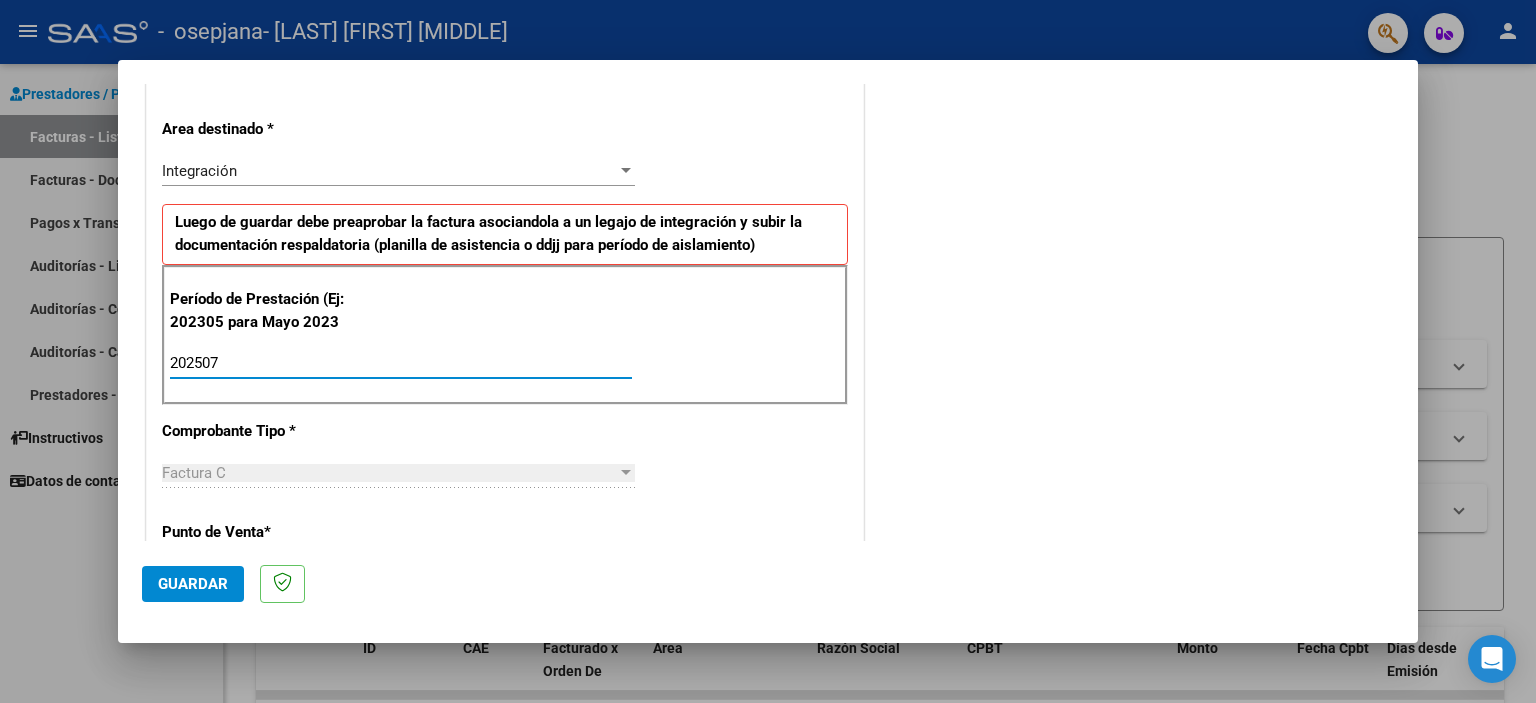 type on "202507" 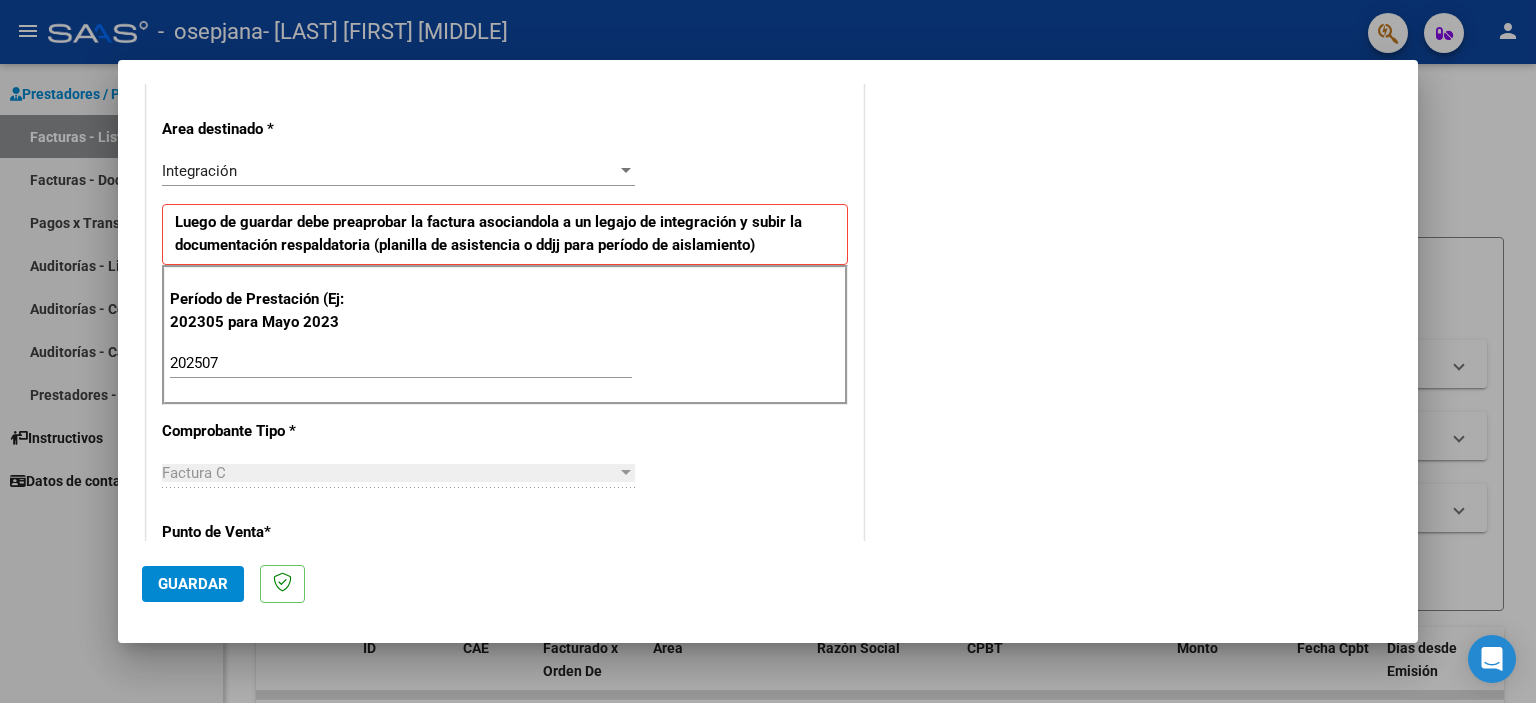 click on "COMENTARIOS Comentarios del Prestador / Gerenciador:" at bounding box center (1131, 556) 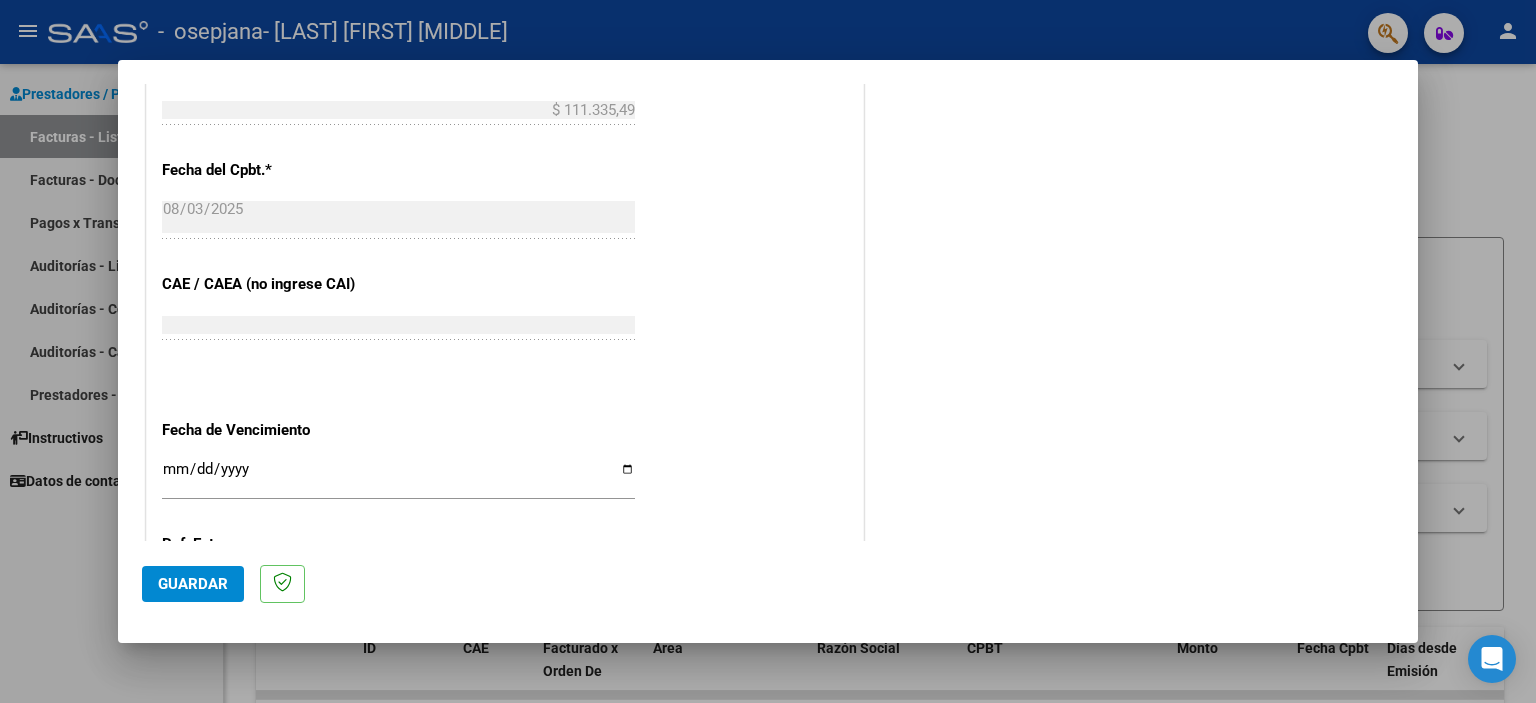 scroll, scrollTop: 1200, scrollLeft: 0, axis: vertical 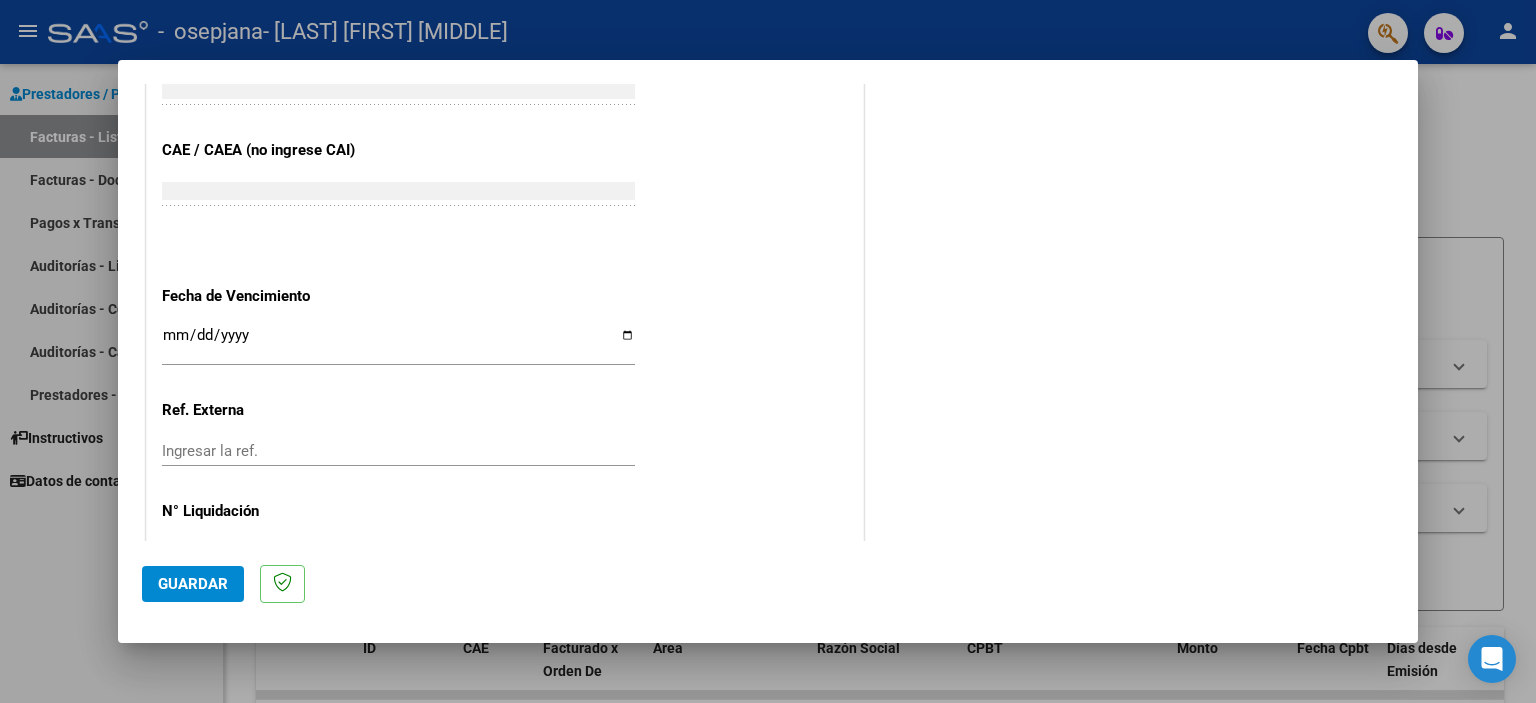 click on "Ingresar la fecha" at bounding box center (398, 343) 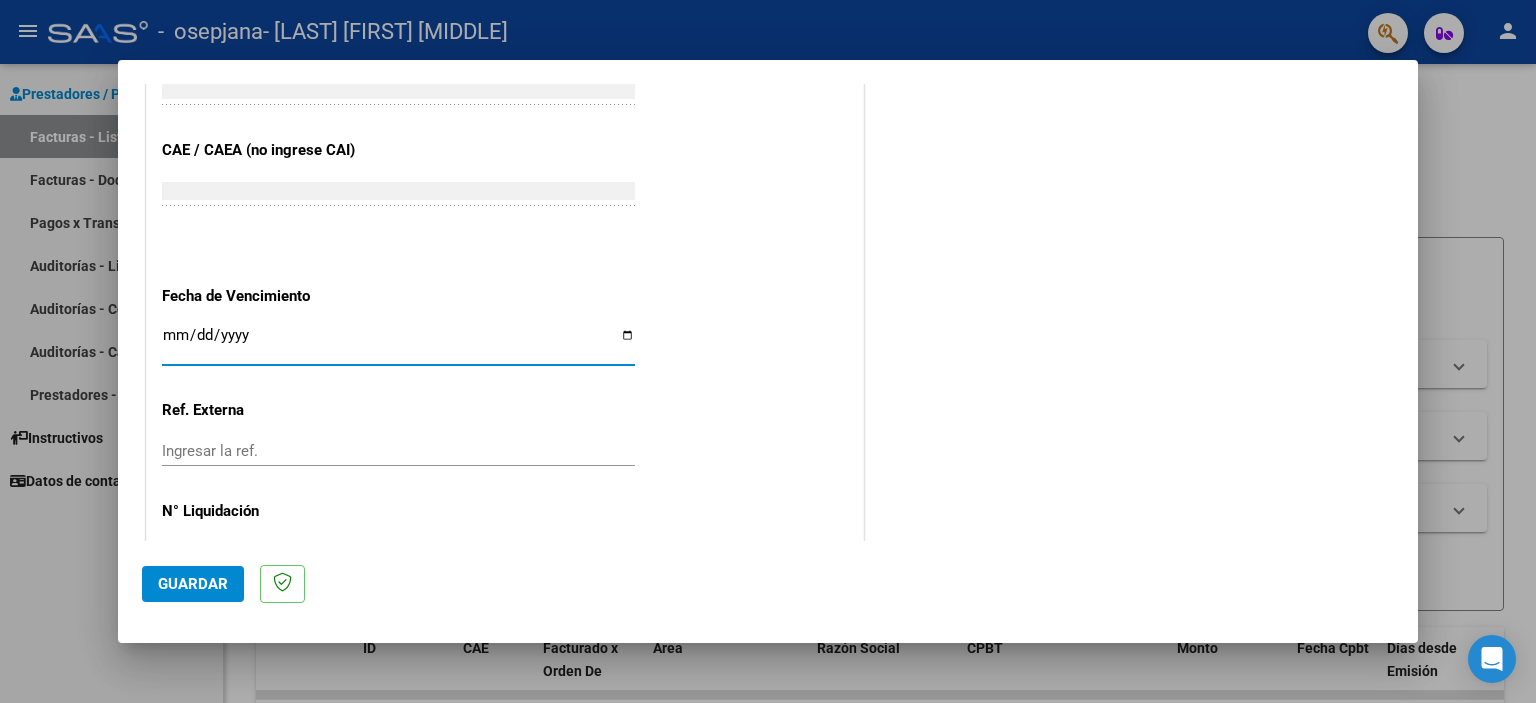 type on "[DATE]" 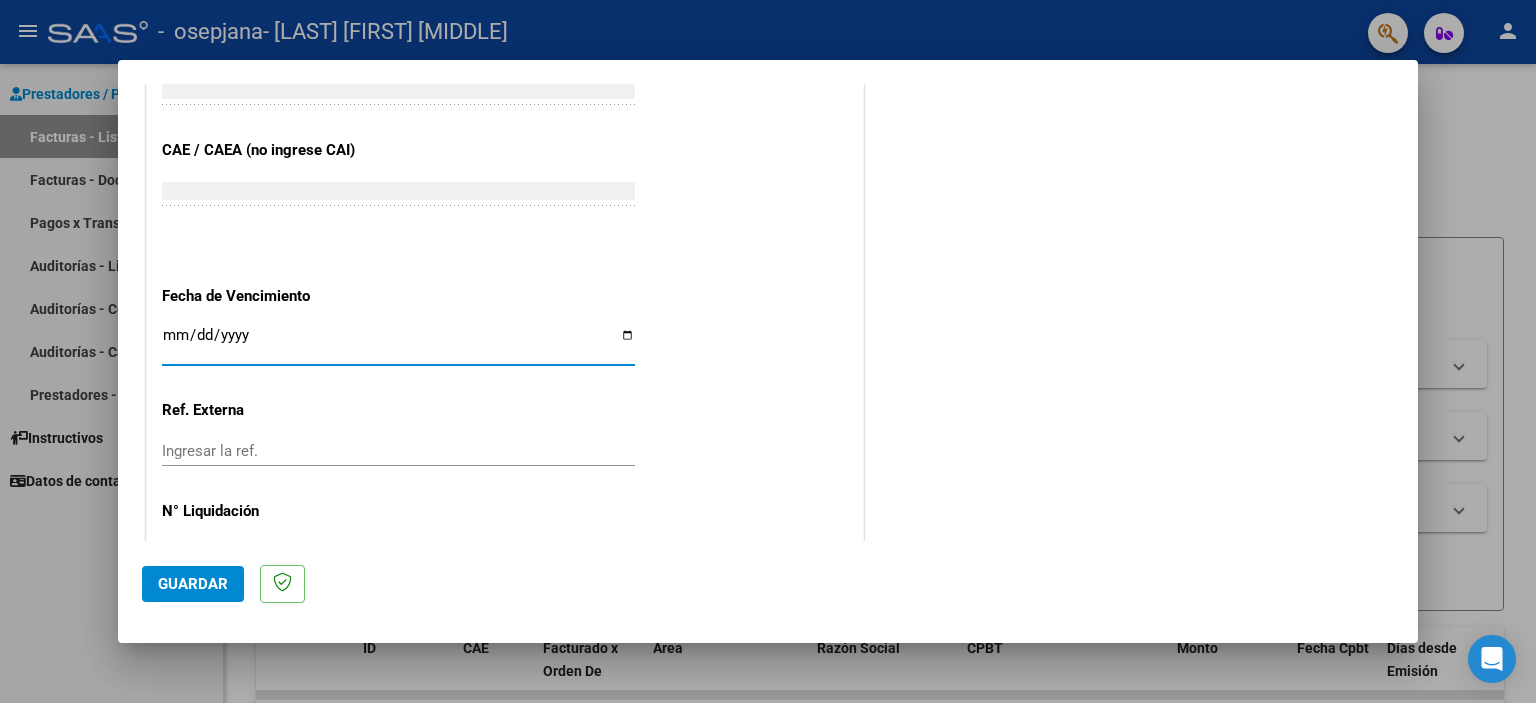 type on "[DATE]" 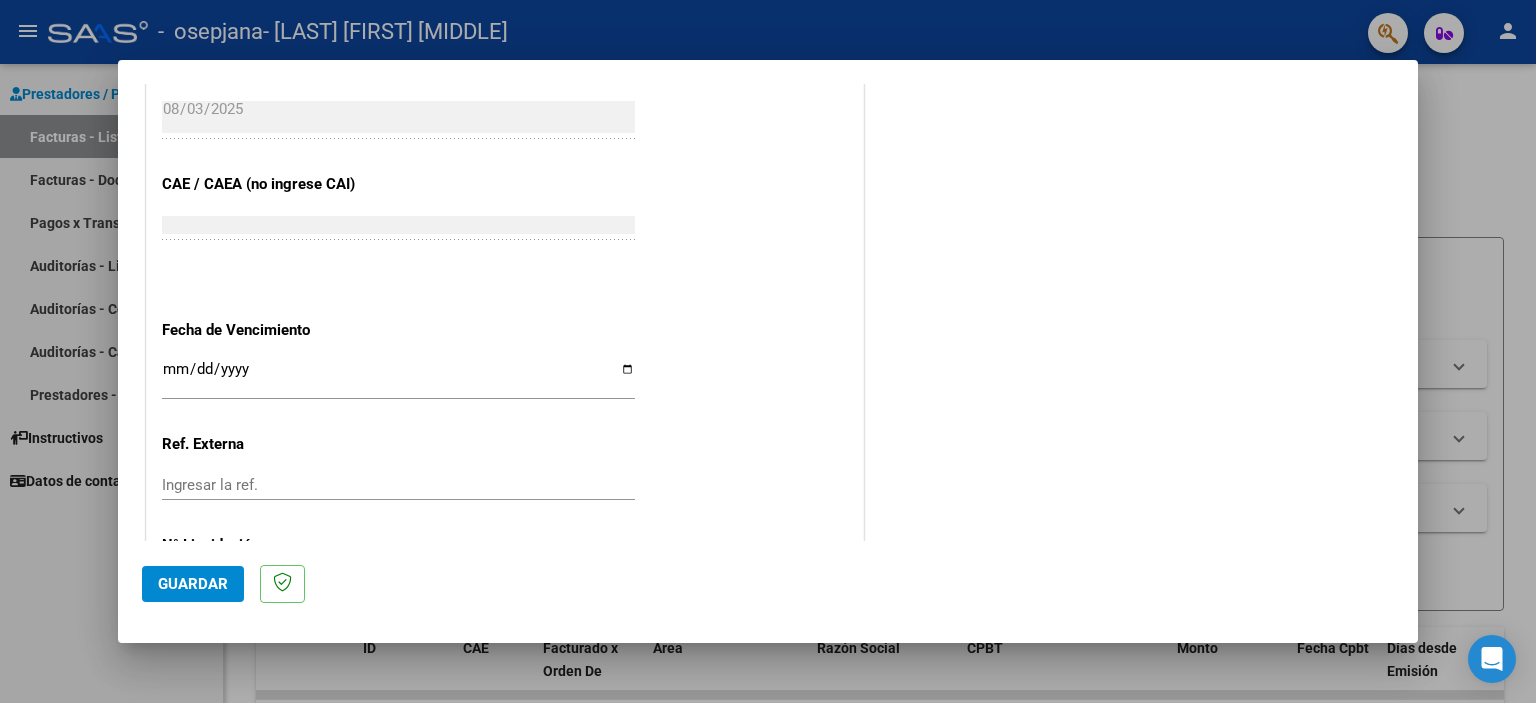 scroll, scrollTop: 1263, scrollLeft: 0, axis: vertical 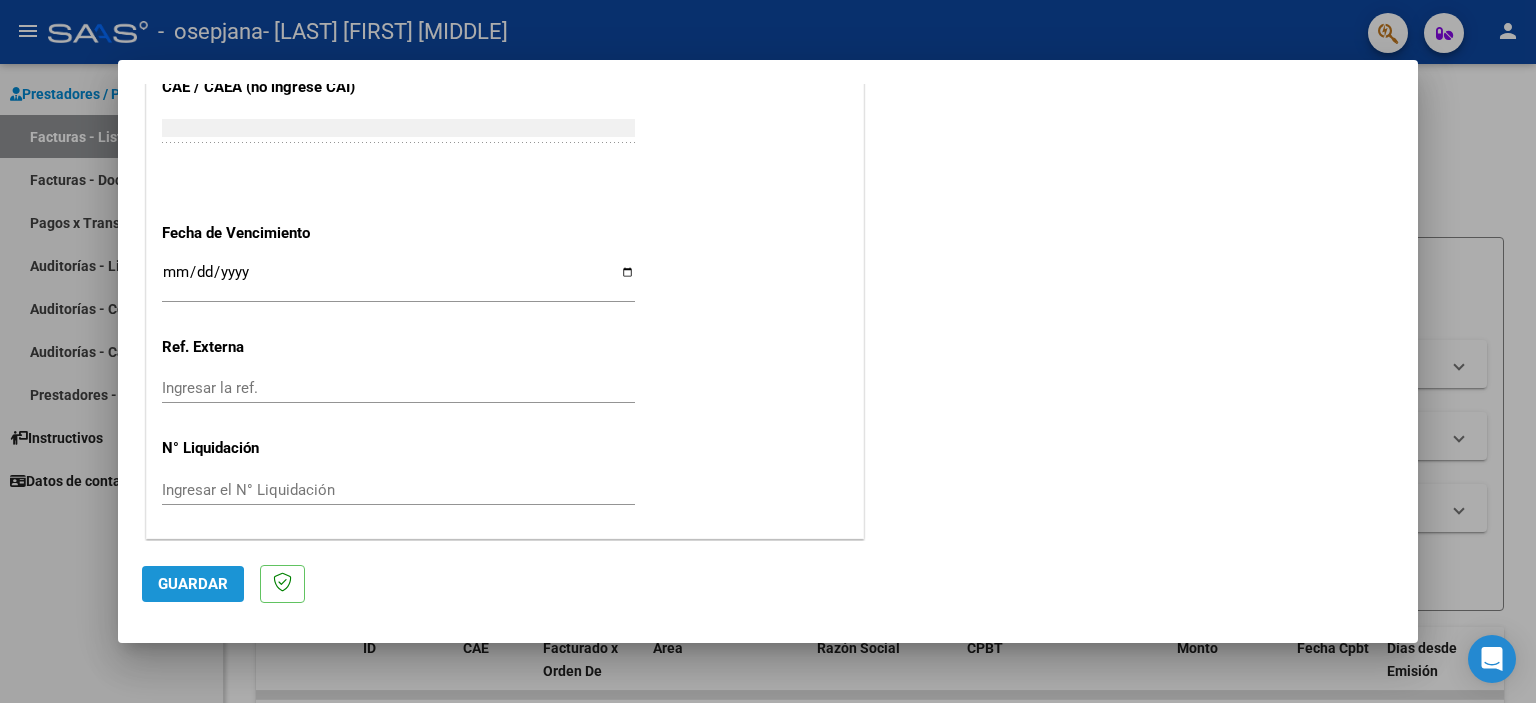 click on "Guardar" 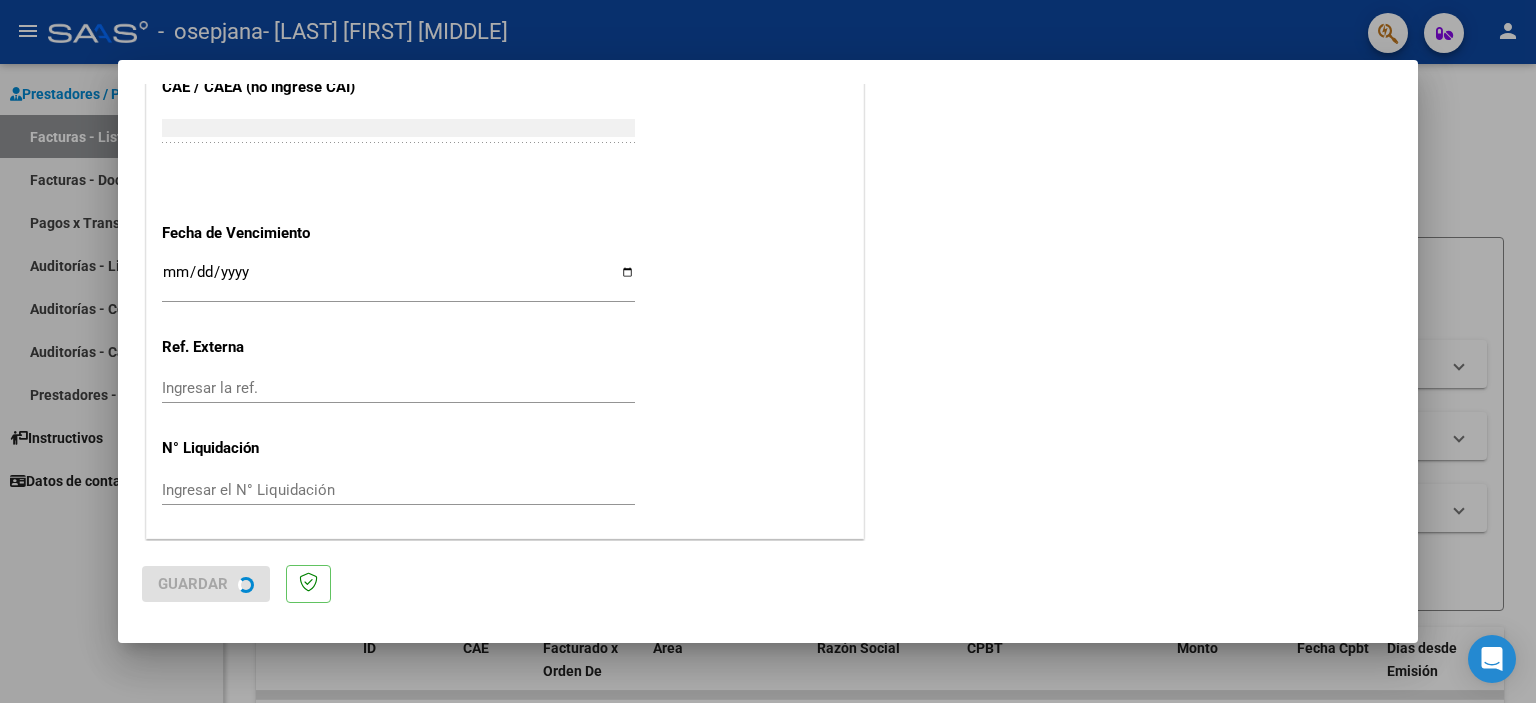 scroll, scrollTop: 0, scrollLeft: 0, axis: both 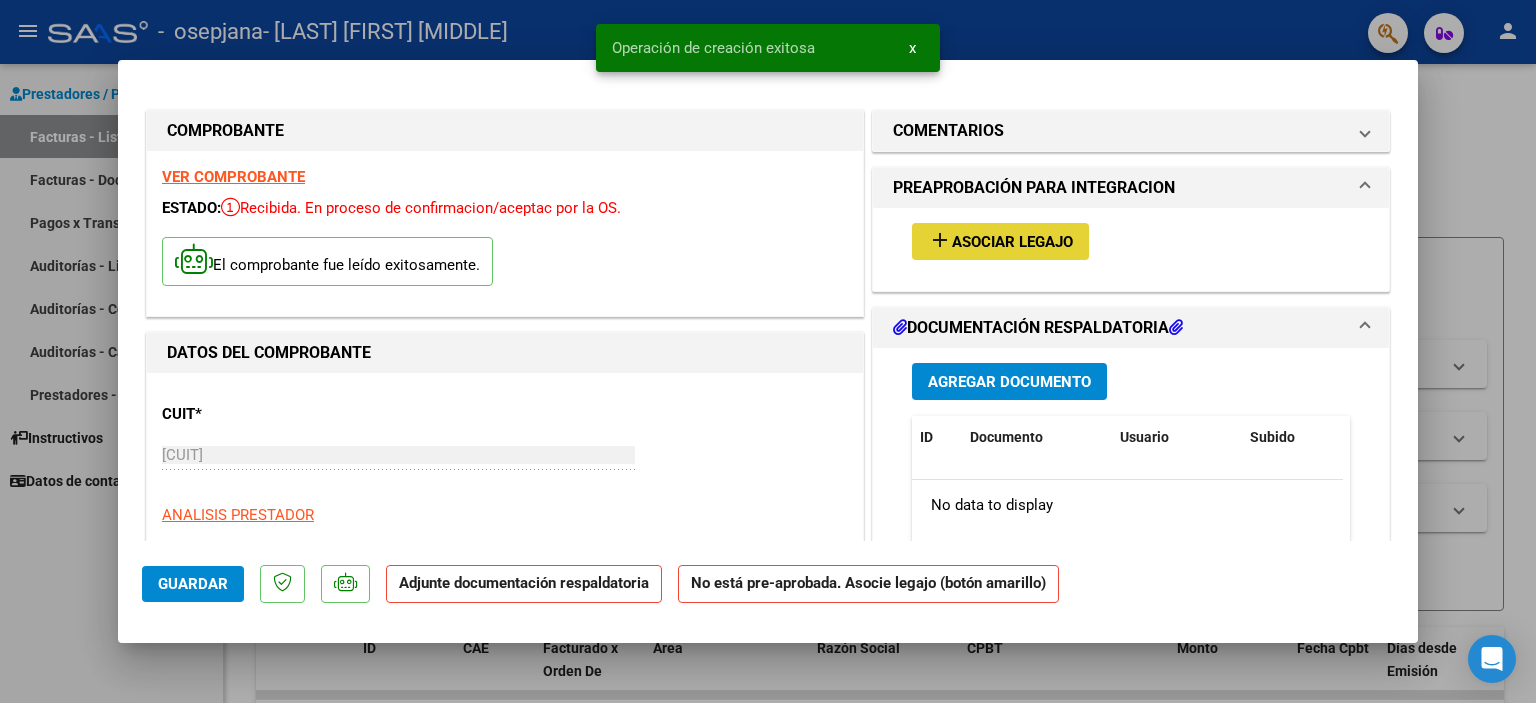 click on "add Asociar Legajo" at bounding box center (1000, 241) 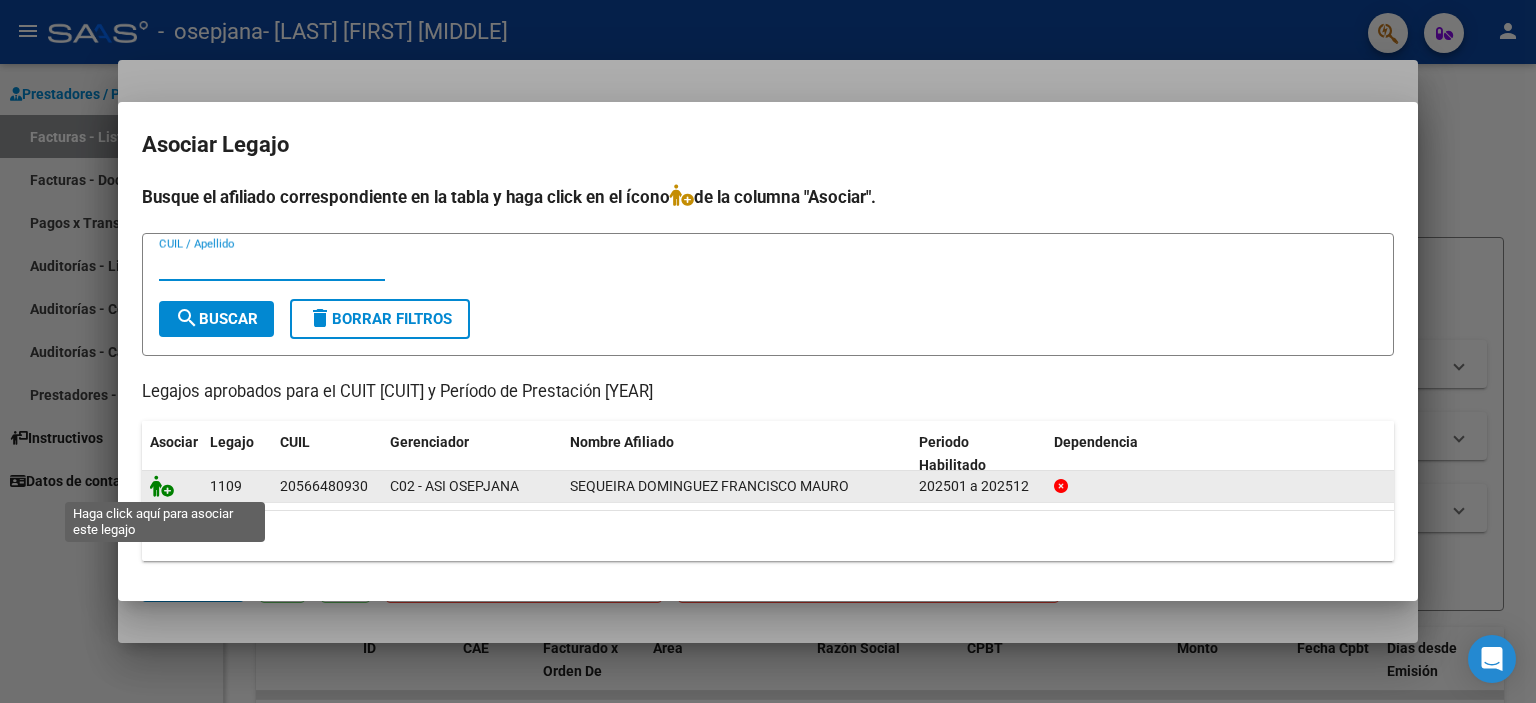click 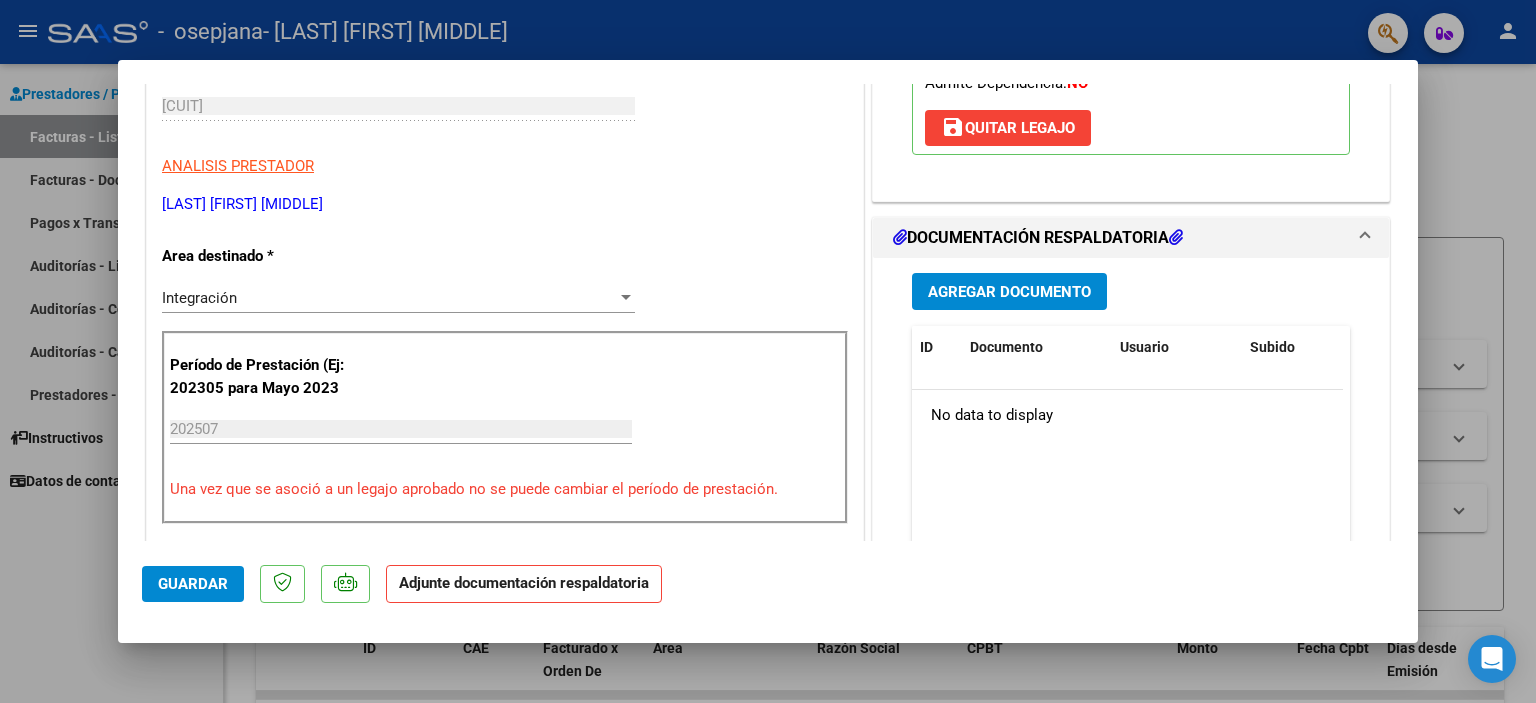 scroll, scrollTop: 400, scrollLeft: 0, axis: vertical 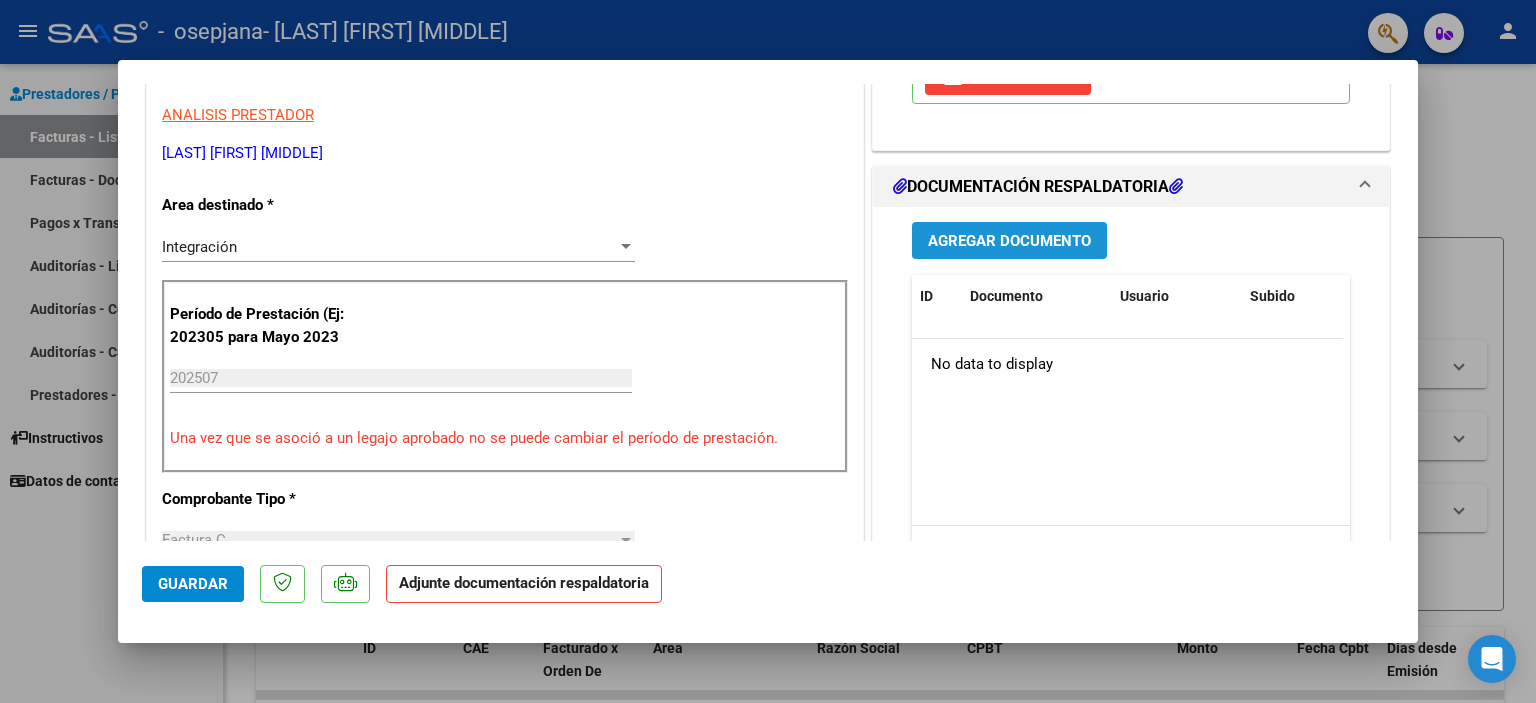 click on "Agregar Documento" at bounding box center [1009, 241] 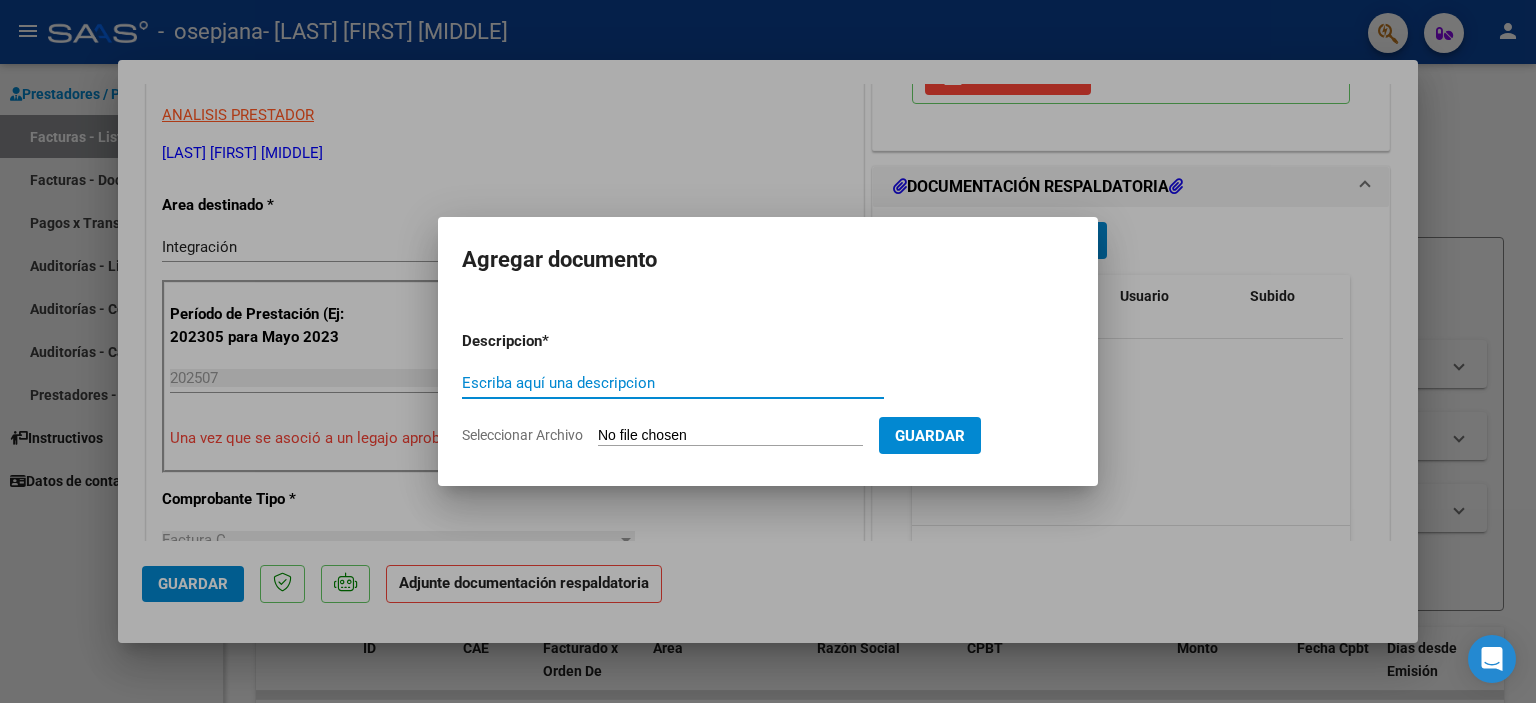 click on "Escriba aquí una descripcion" at bounding box center (673, 383) 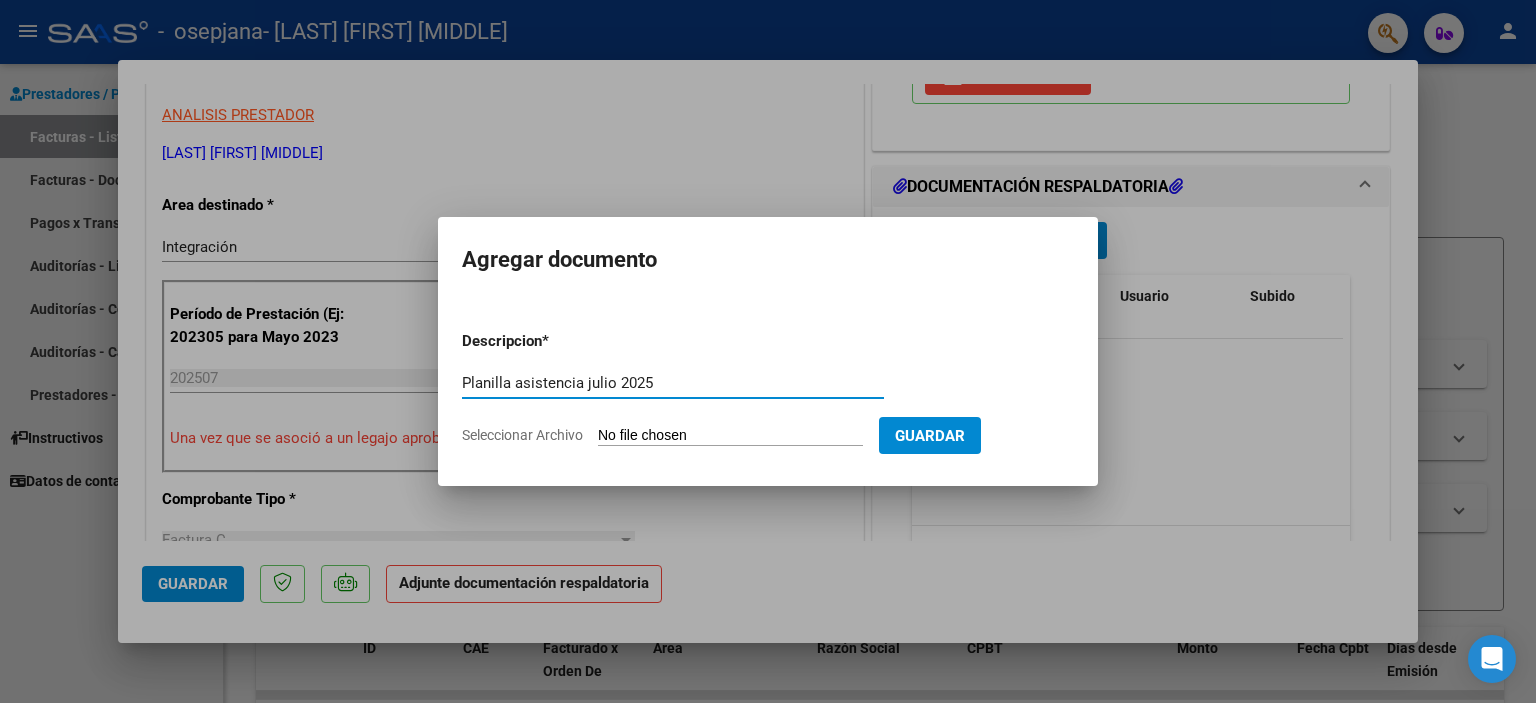type on "Planilla asistencia julio 2025" 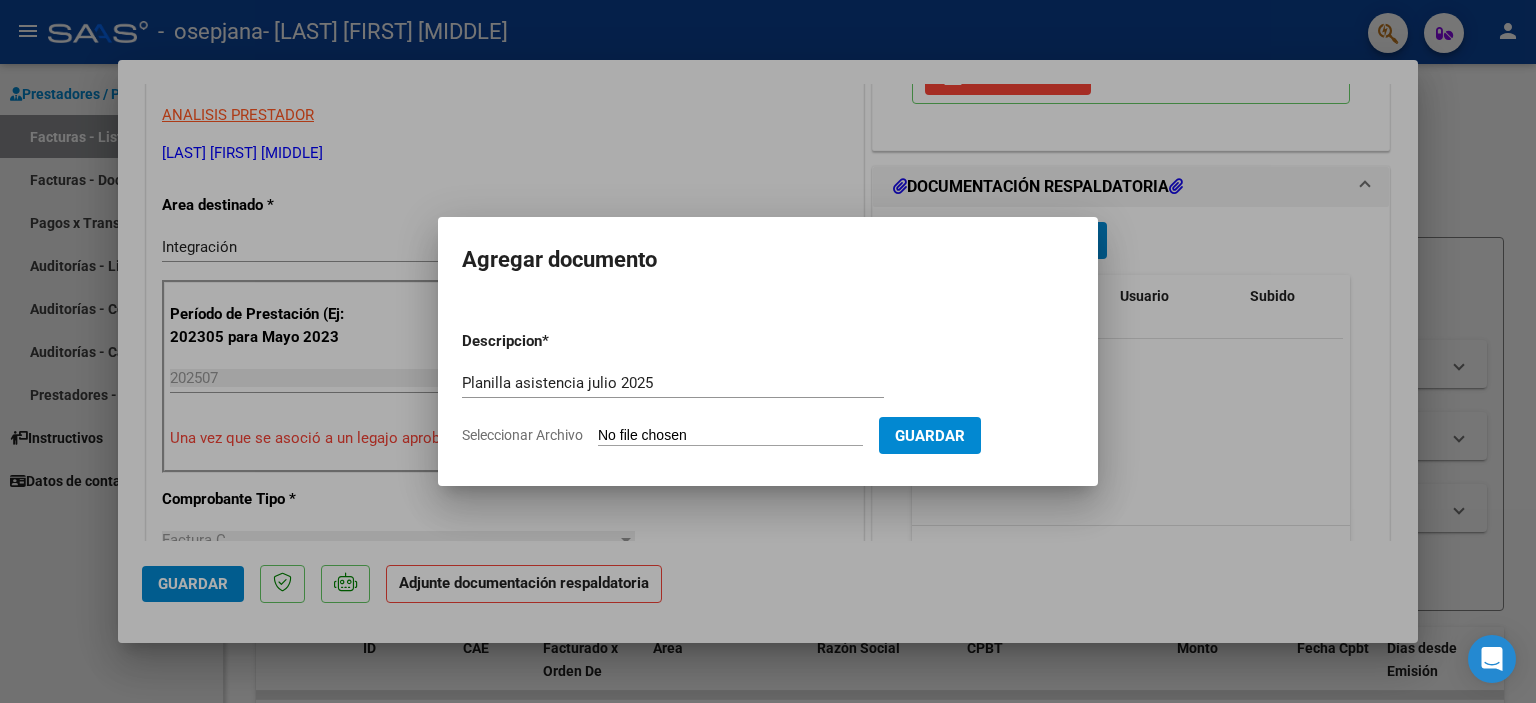 click on "Descripcion  *   Planilla asistencia [YEAR] Escriba aquí una descripcion  Seleccionar Archivo Guardar" at bounding box center (768, 388) 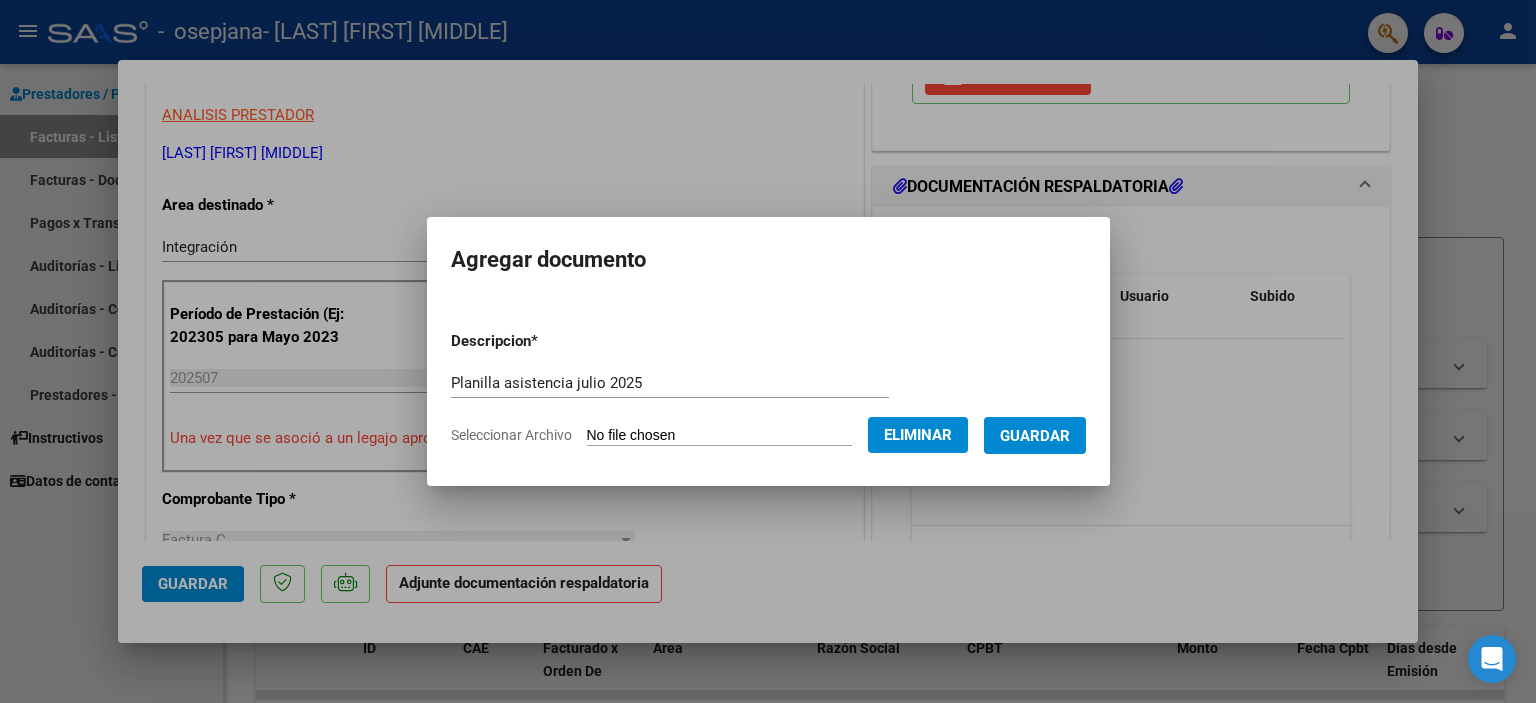 click on "Descripcion  *   Planilla asistencia [YEAR] Escriba aquí una descripcion  Seleccionar Archivo Eliminar Guardar" at bounding box center (768, 388) 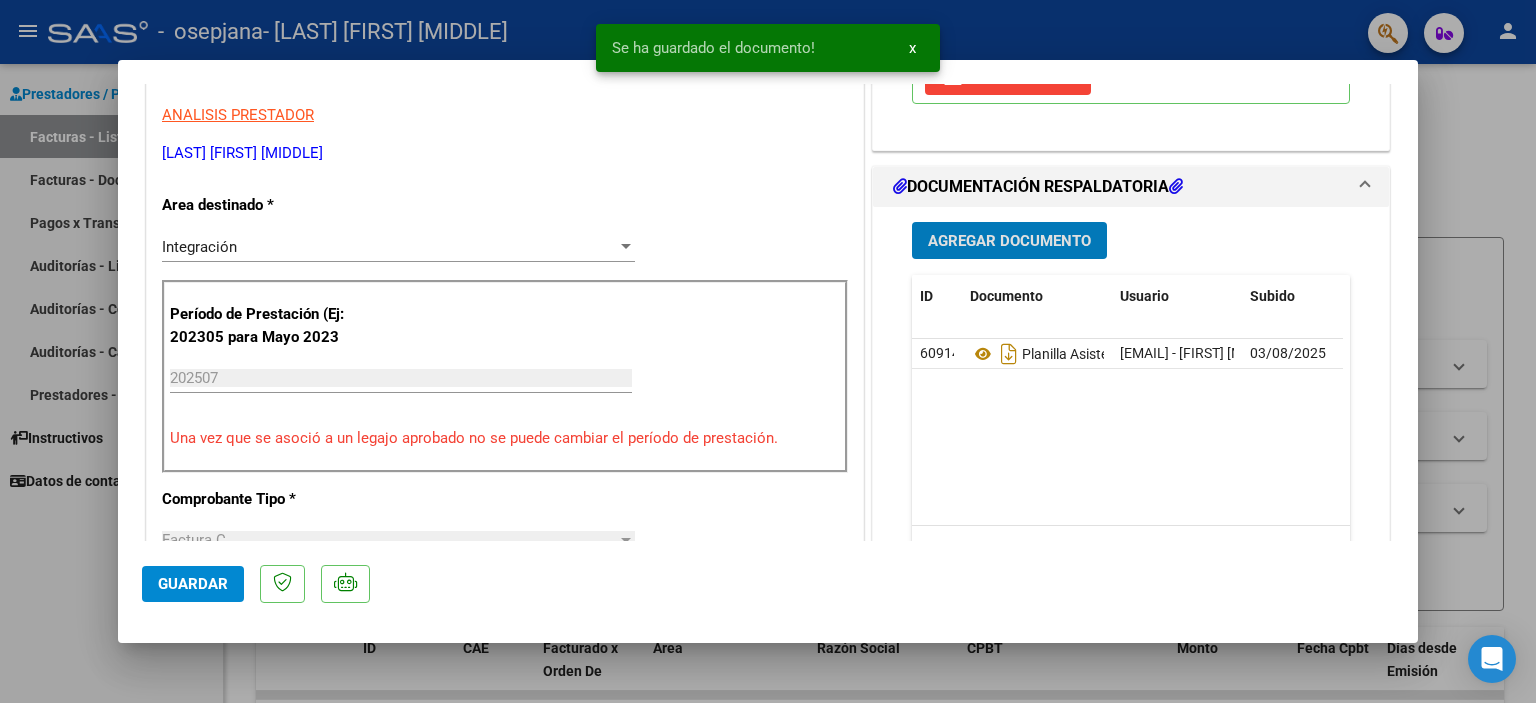 click on "Agregar Documento" at bounding box center (1009, 241) 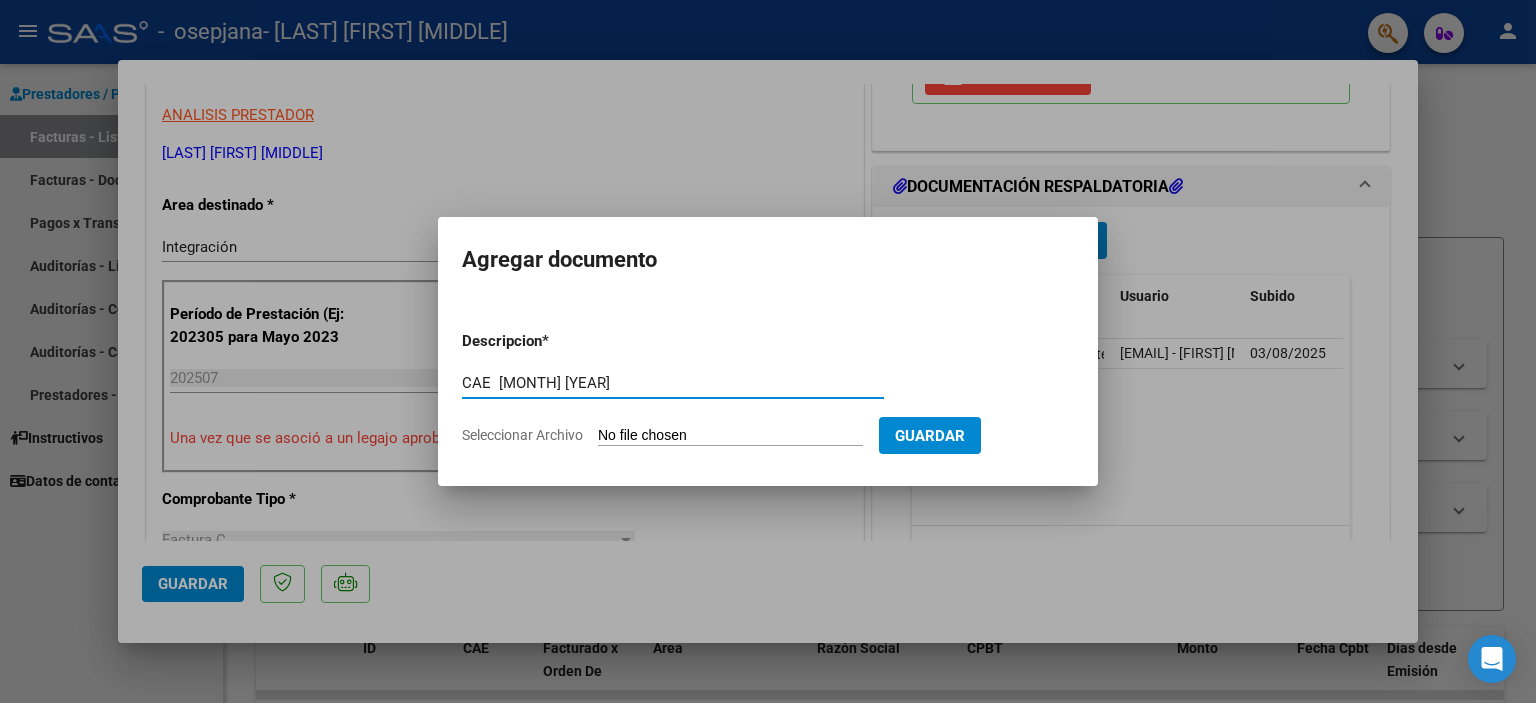 type on "CAE  [MONTH] [YEAR]" 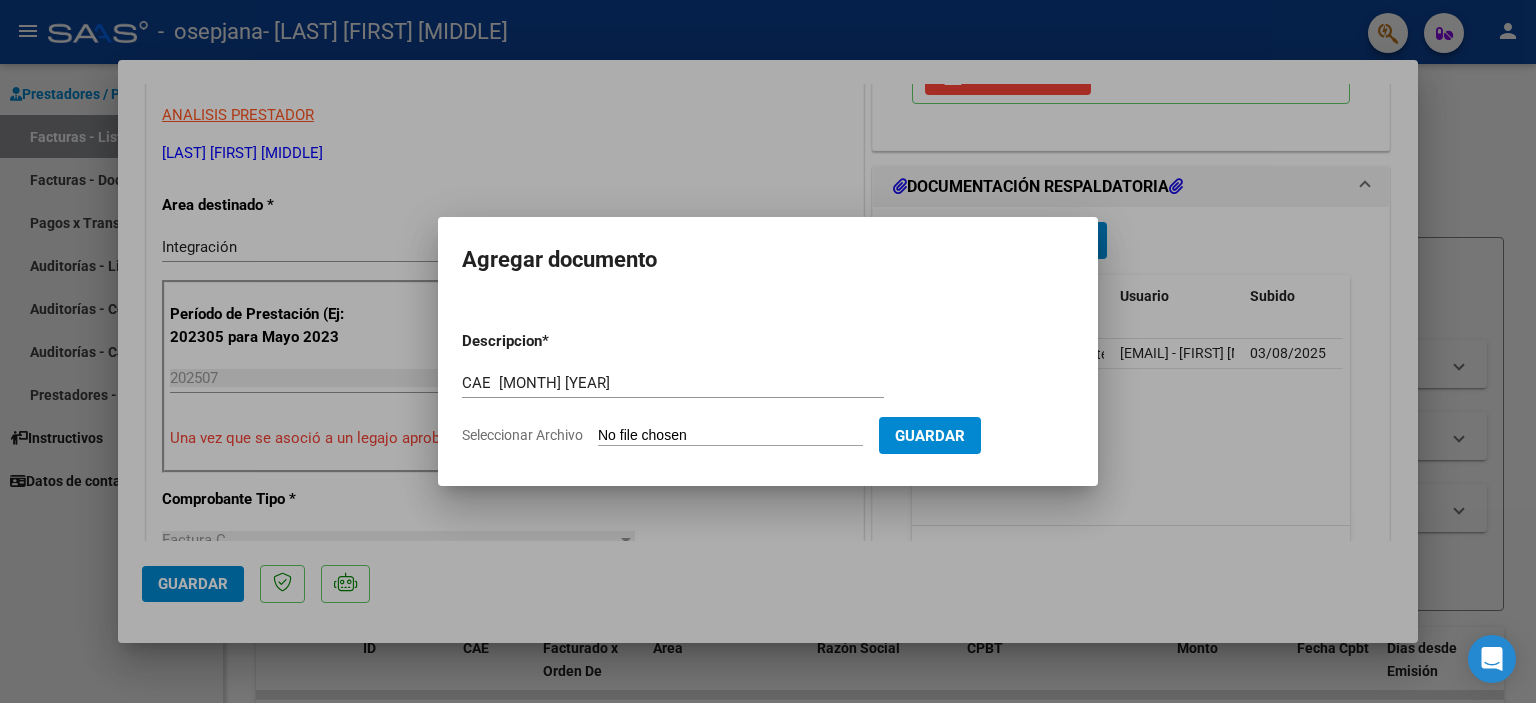 click on "Seleccionar Archivo" at bounding box center (730, 436) 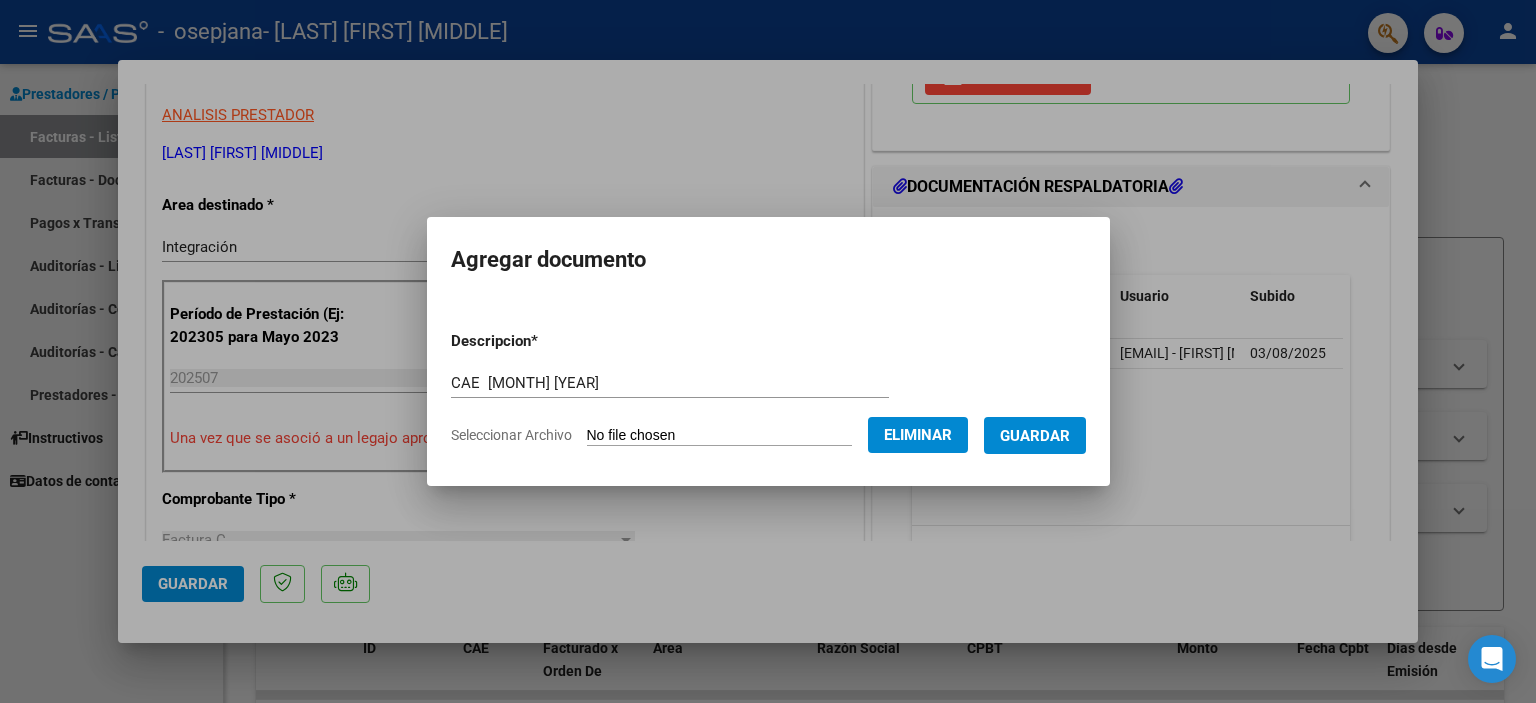 click on "Guardar" at bounding box center (1035, 436) 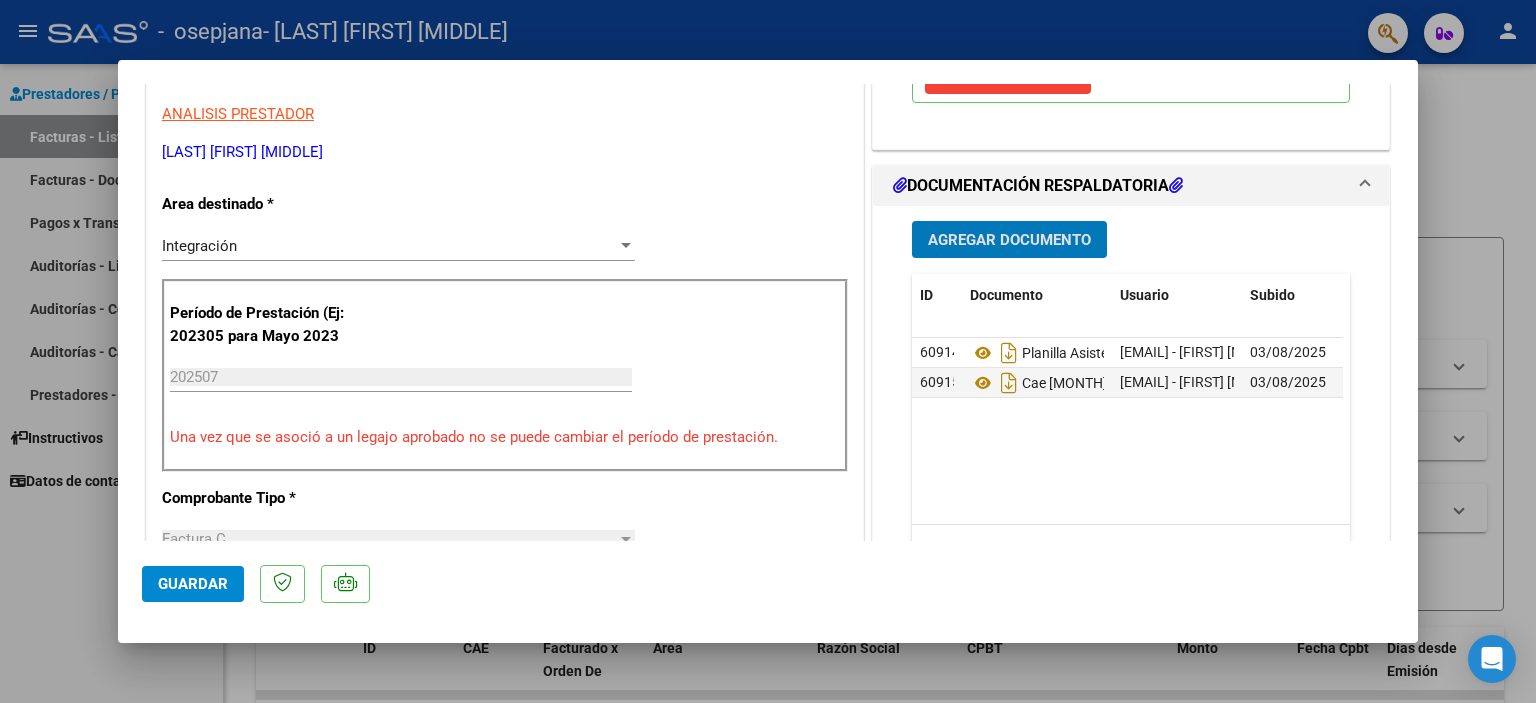 scroll, scrollTop: 531, scrollLeft: 0, axis: vertical 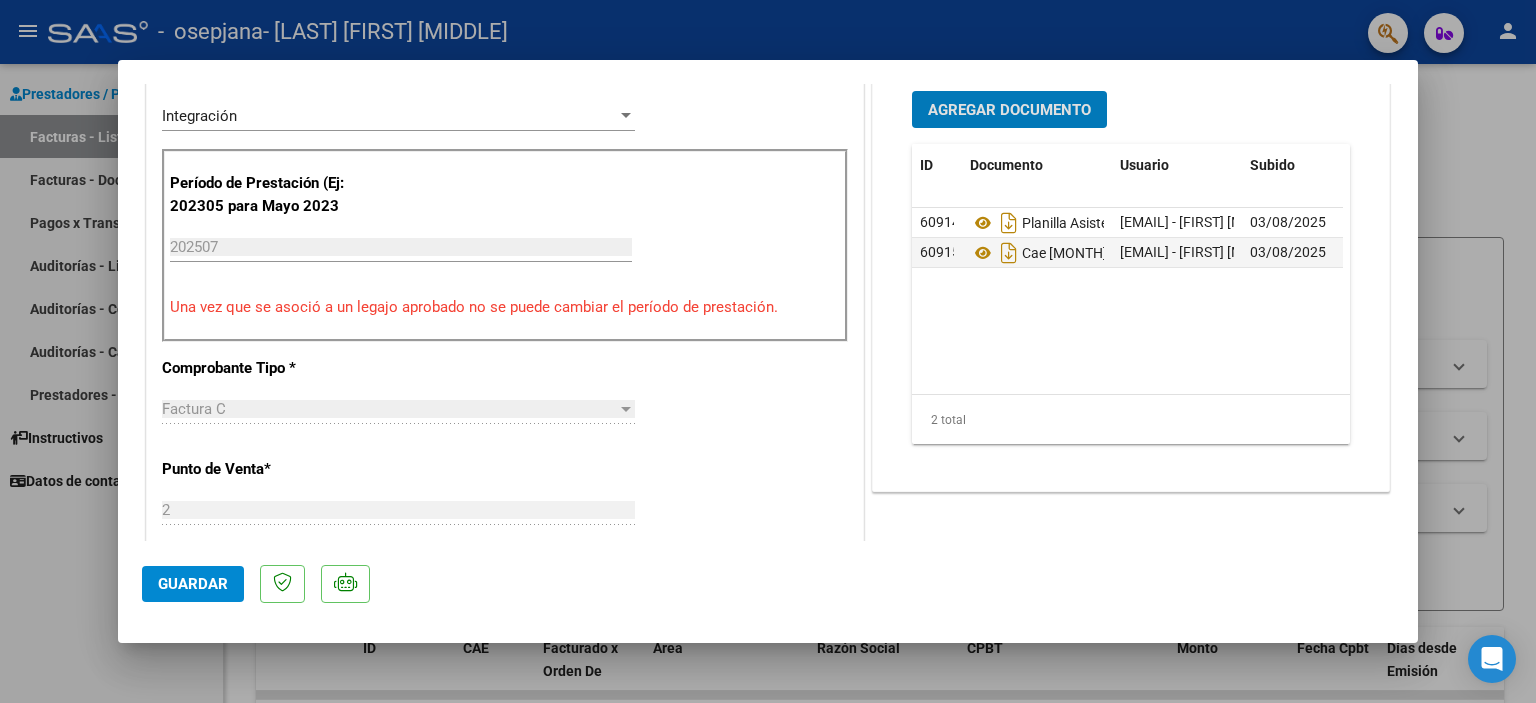 click on "Agregar Documento" at bounding box center [1009, 110] 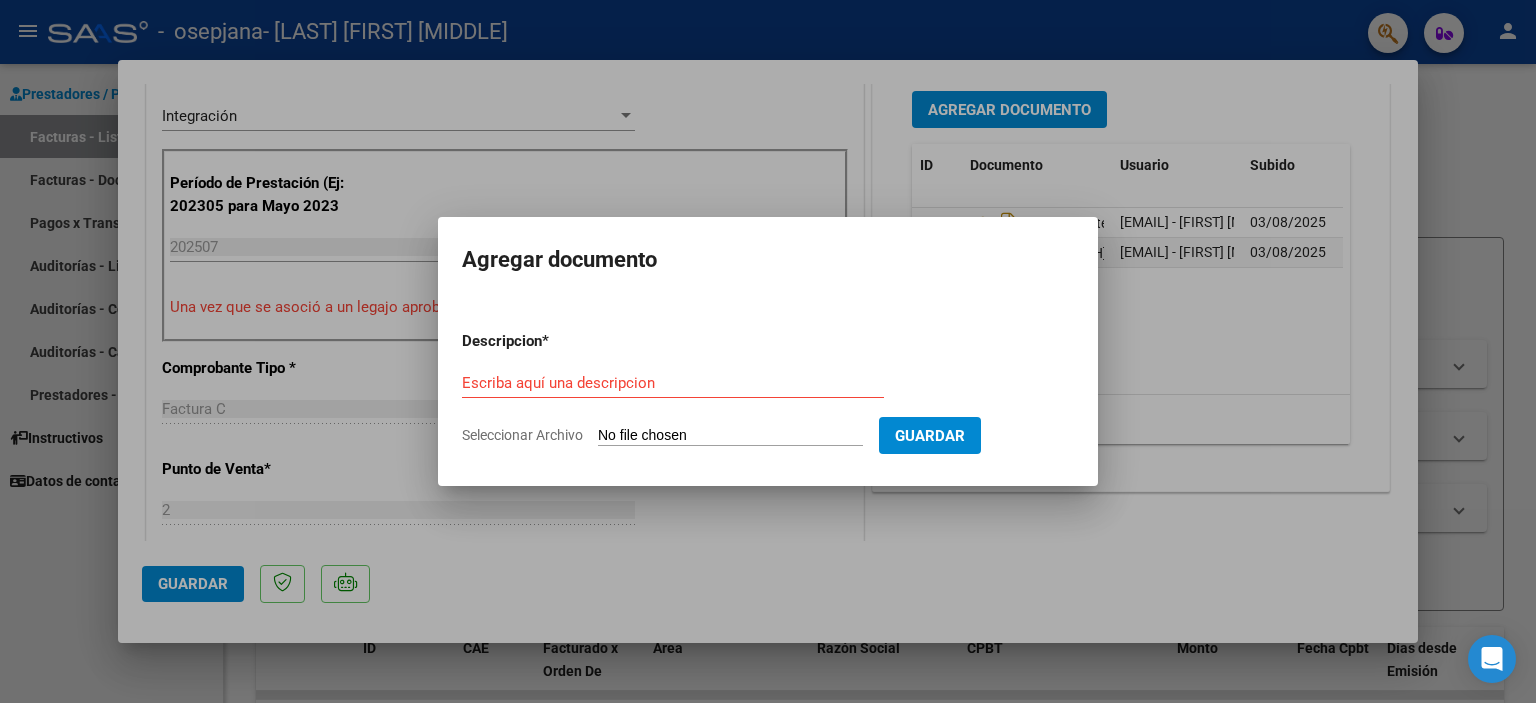 click at bounding box center (768, 351) 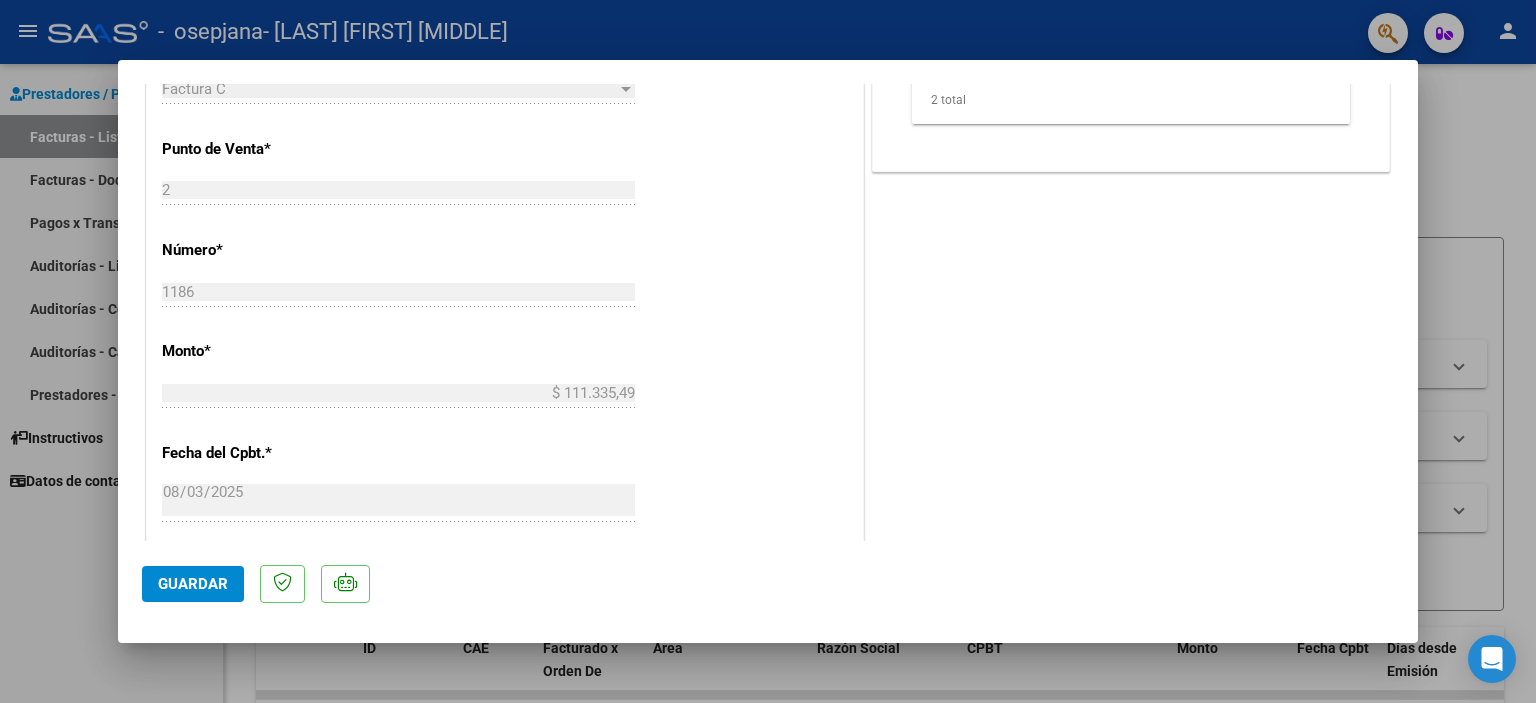 scroll, scrollTop: 931, scrollLeft: 0, axis: vertical 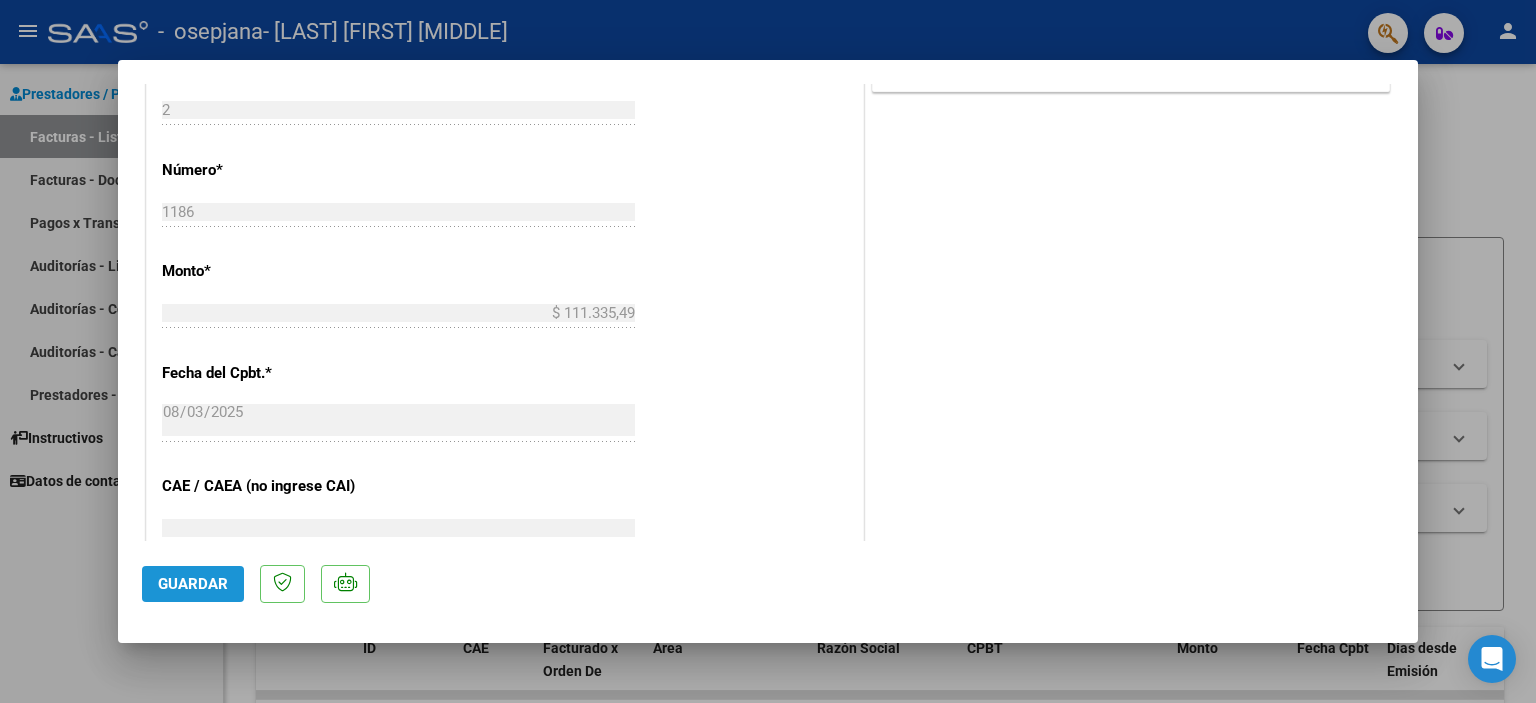 click on "Guardar" 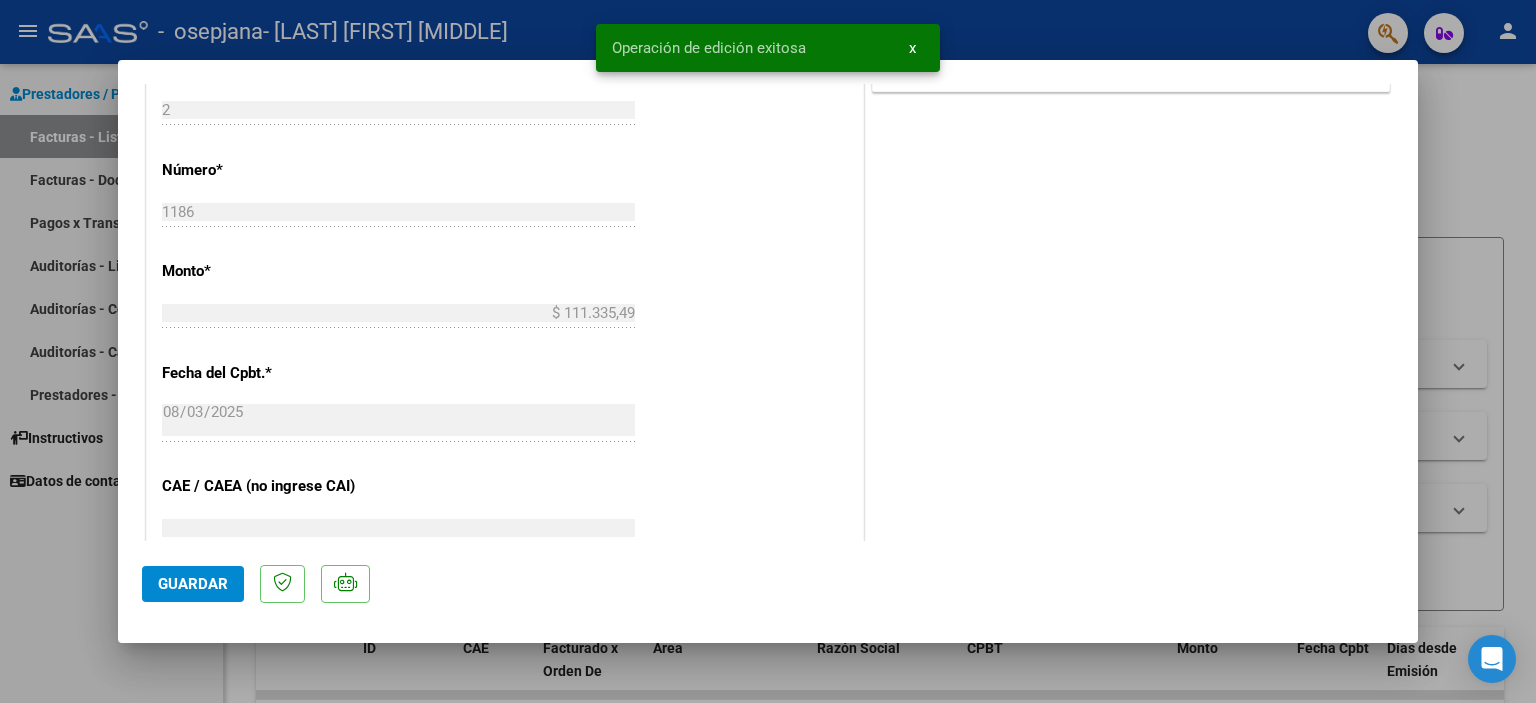 click on "Guardar" 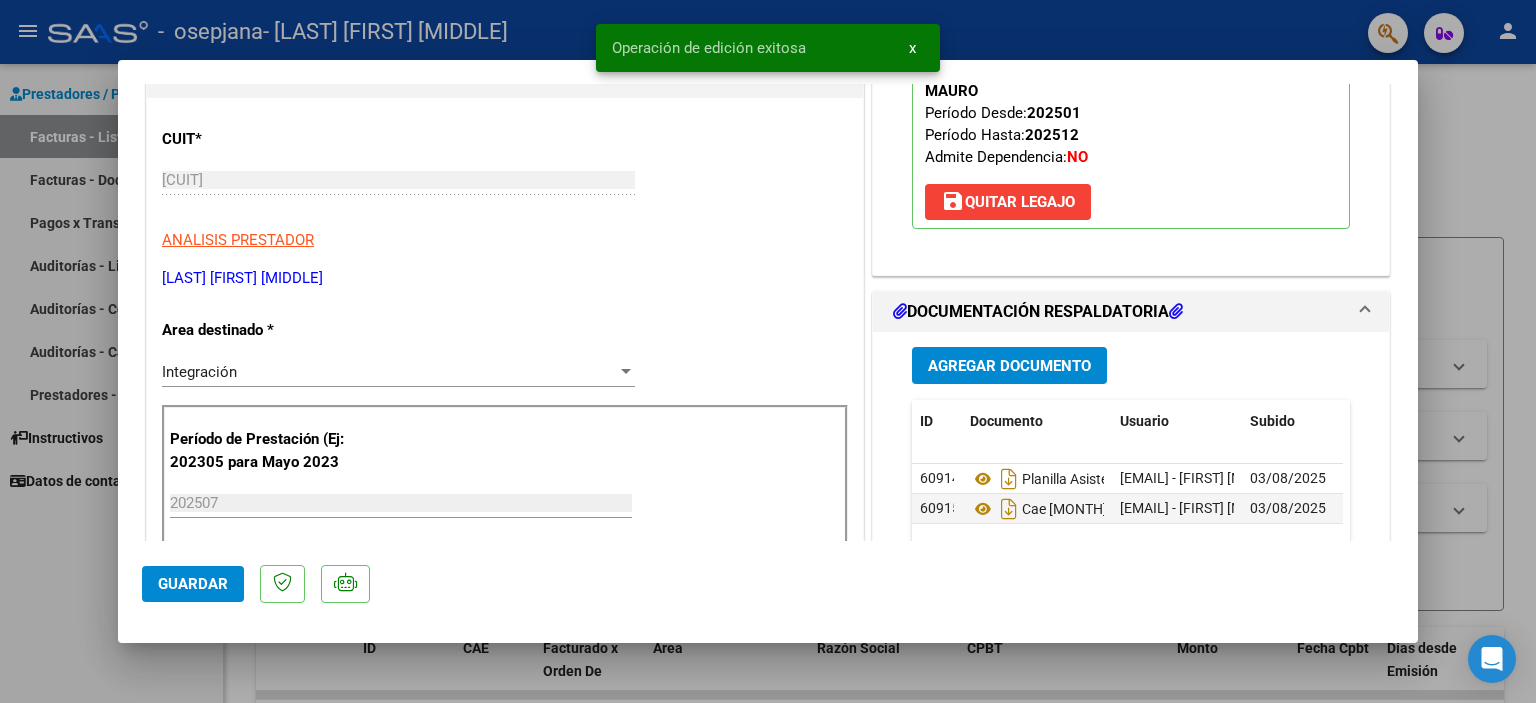 scroll, scrollTop: 0, scrollLeft: 0, axis: both 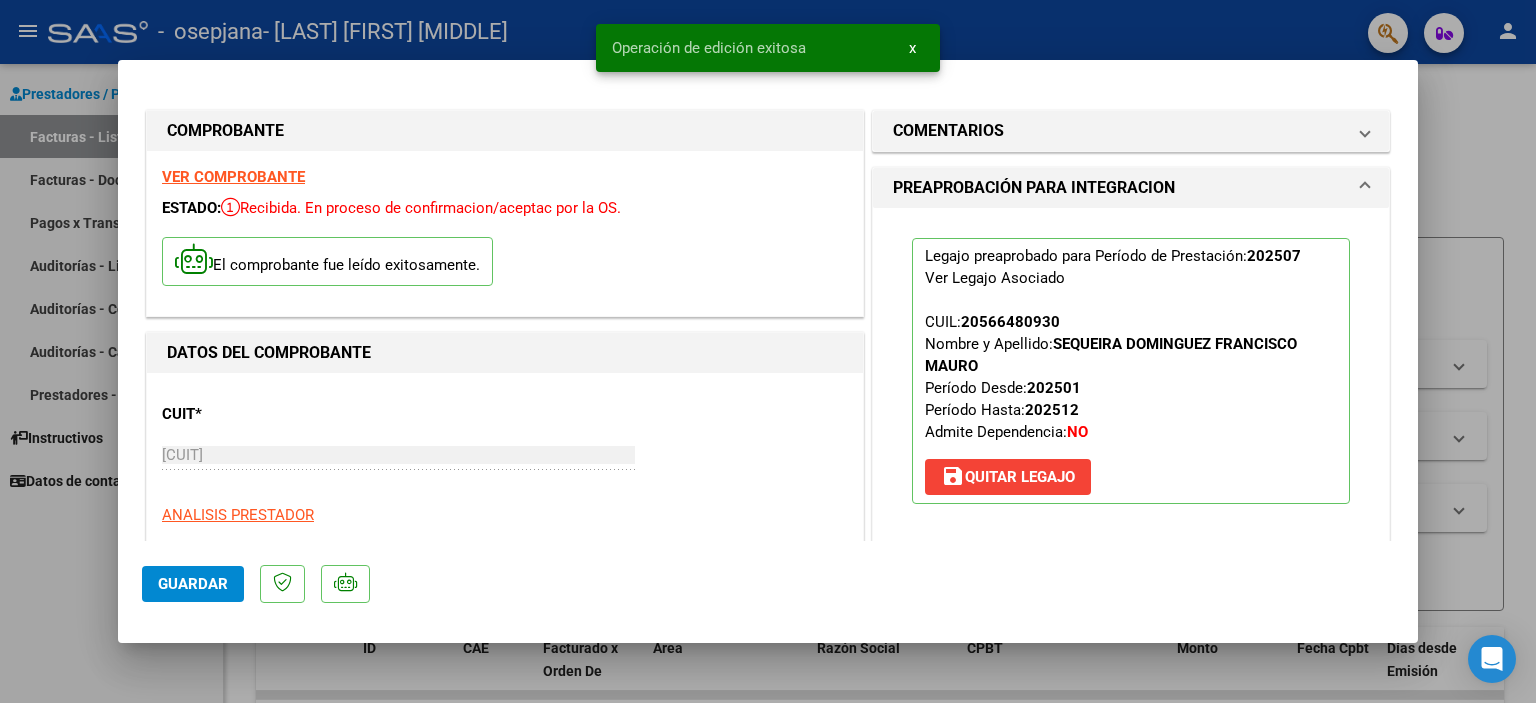 click at bounding box center [768, 351] 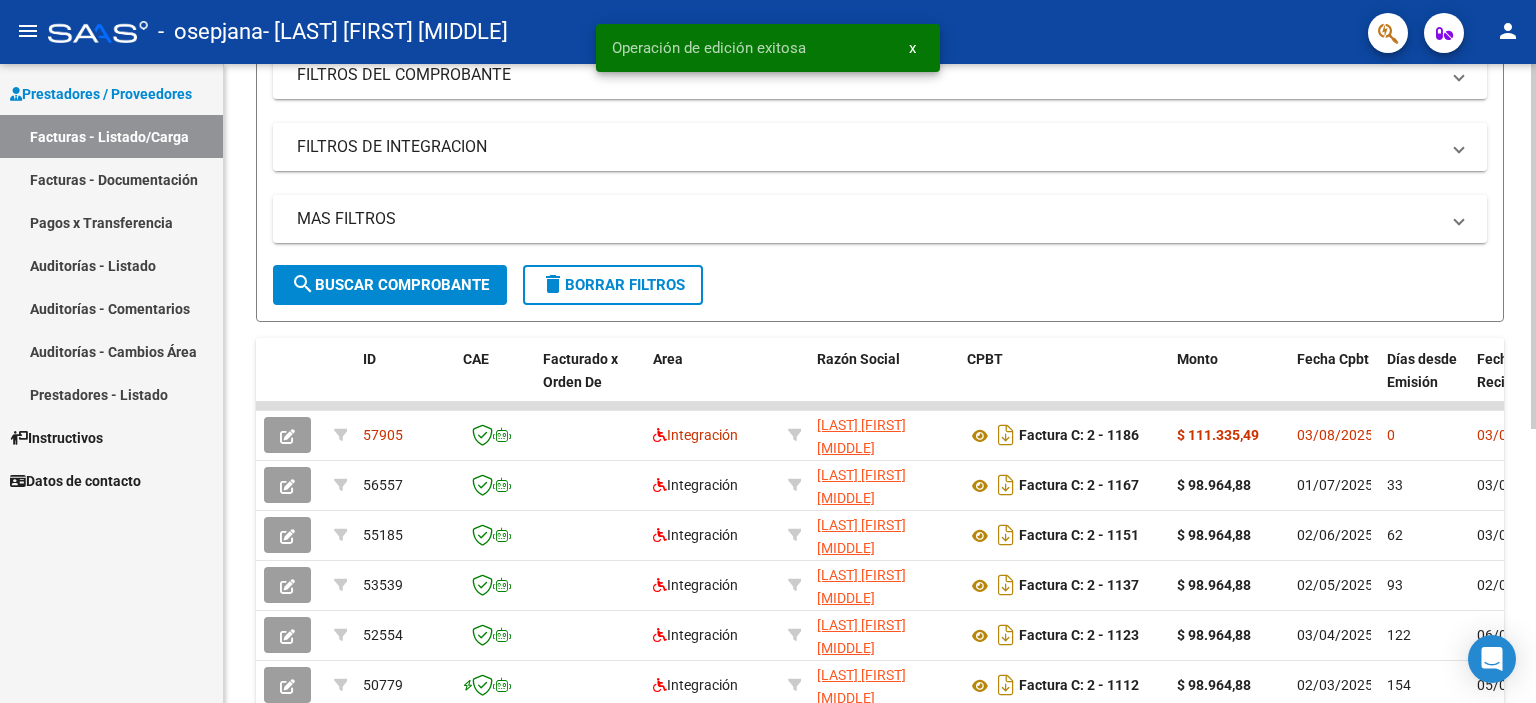 scroll, scrollTop: 480, scrollLeft: 0, axis: vertical 